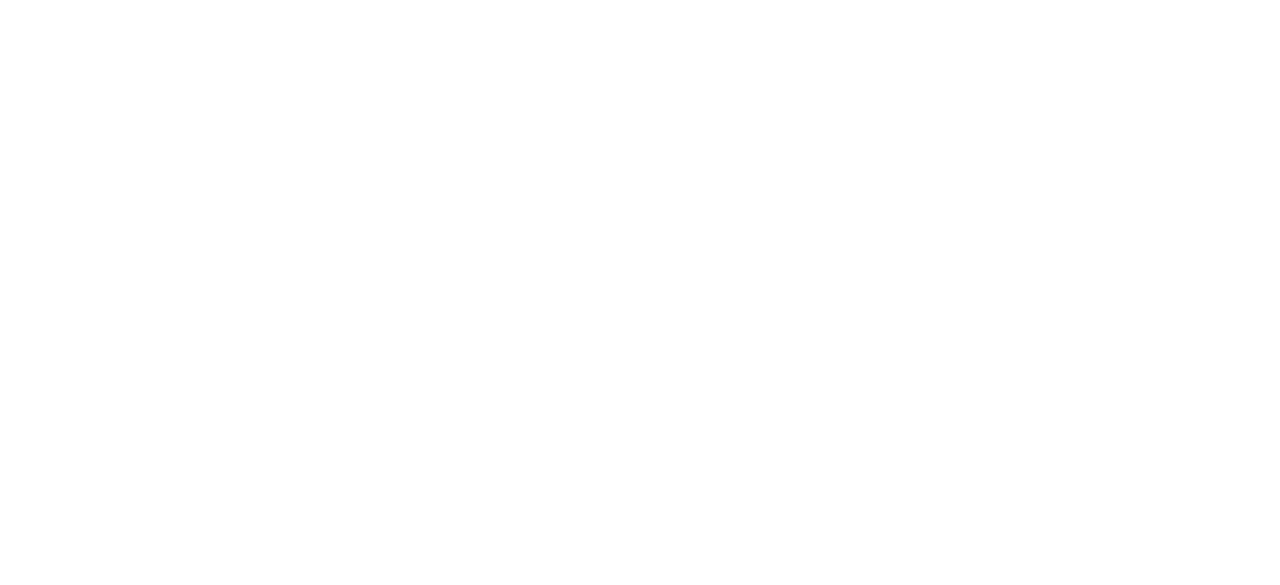 scroll, scrollTop: 0, scrollLeft: 0, axis: both 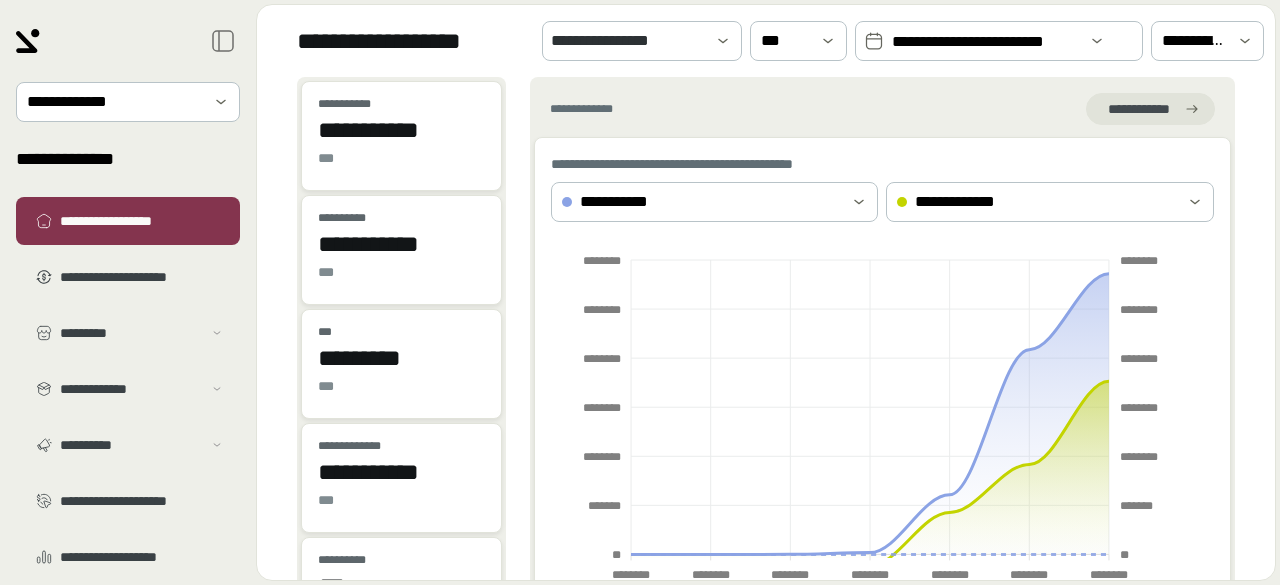 click on "**********" at bounding box center (986, 42) 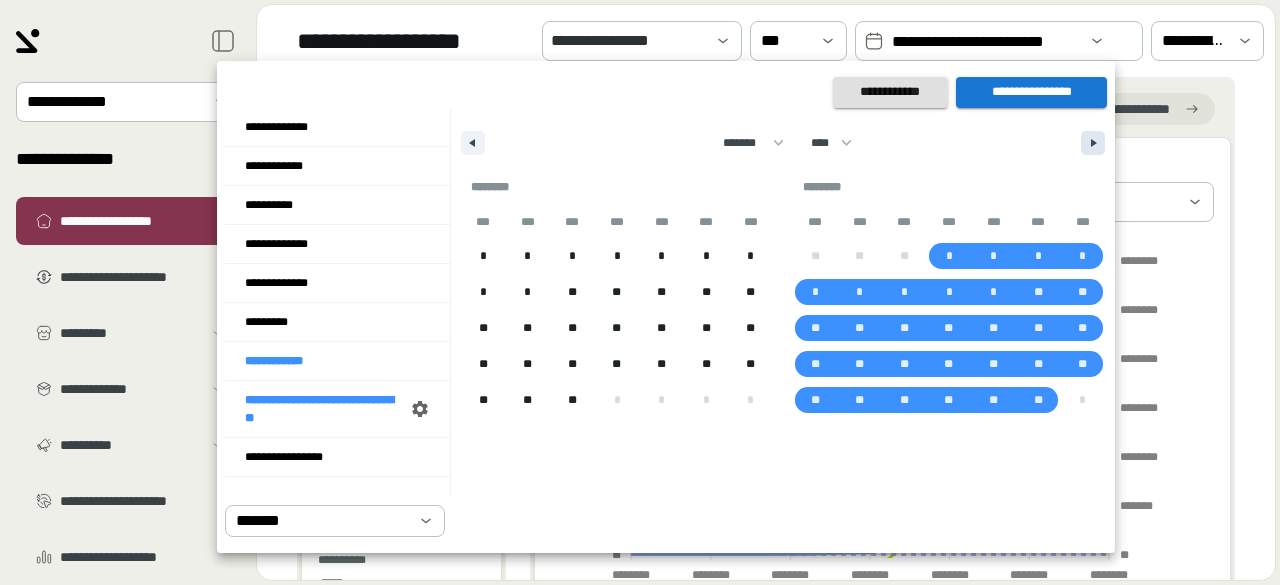 click at bounding box center [1093, 143] 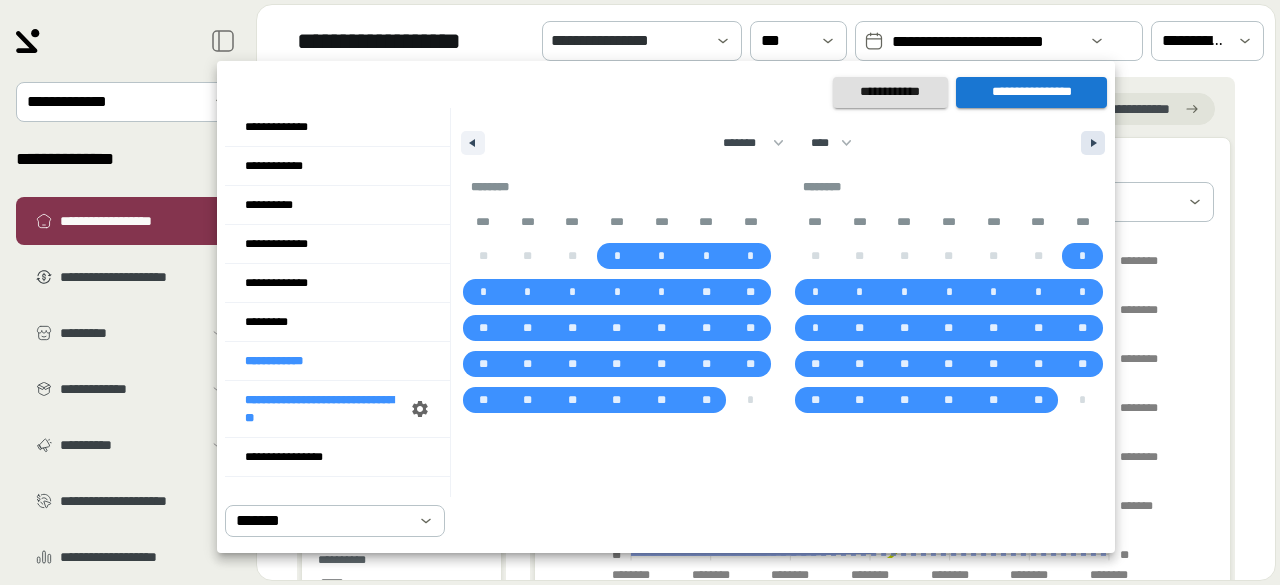 click at bounding box center [1093, 143] 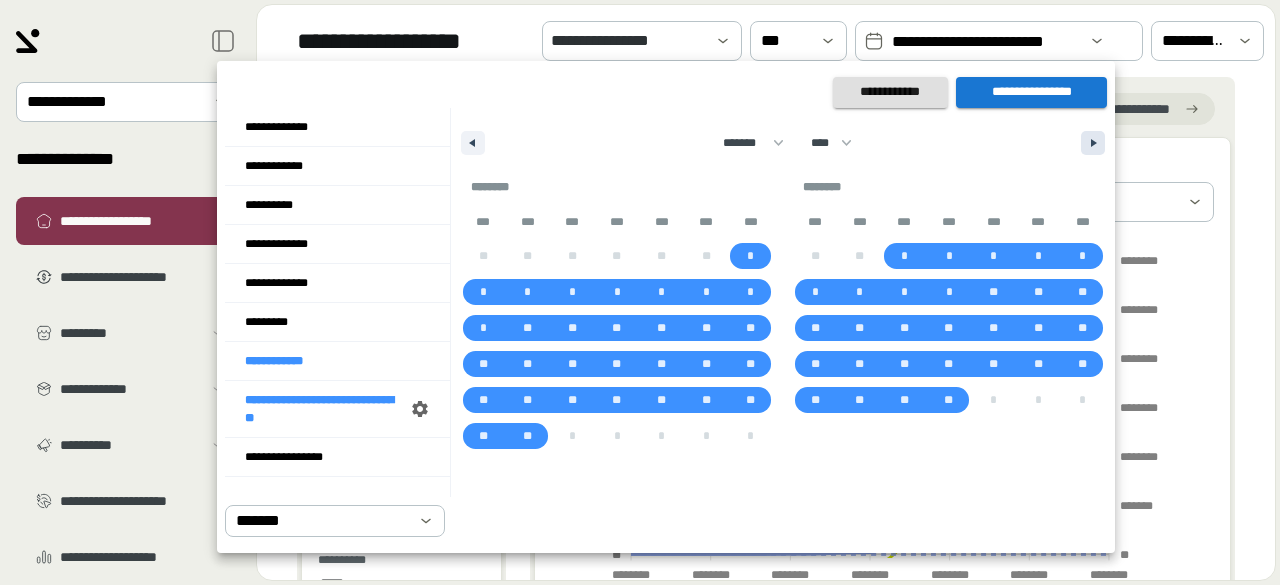 click at bounding box center [1093, 143] 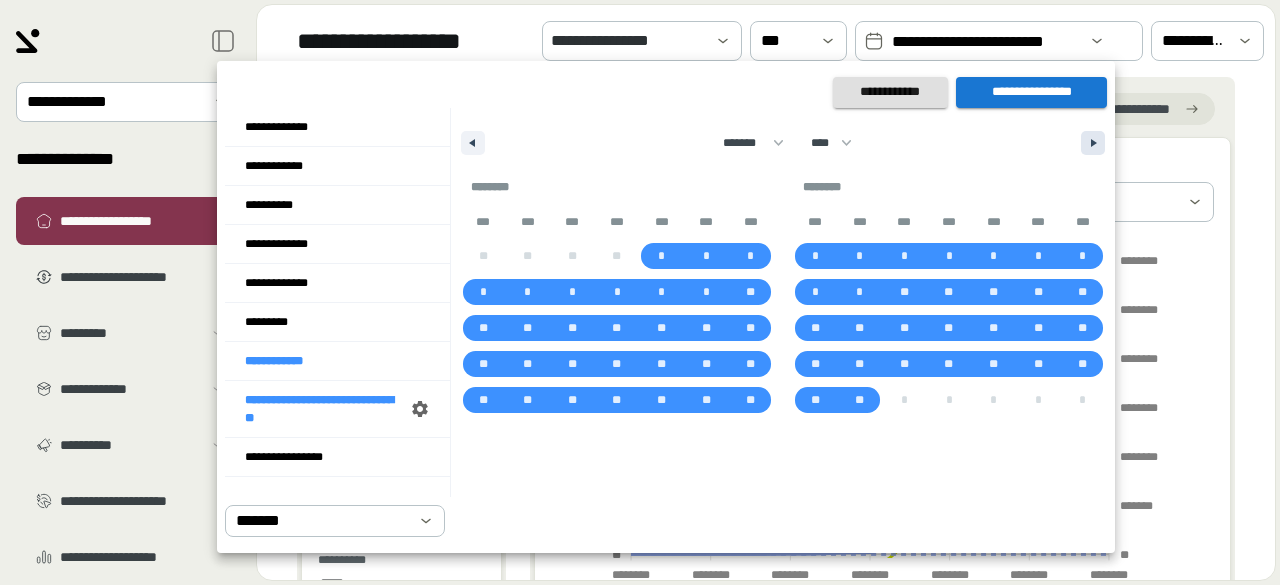 click at bounding box center [1093, 143] 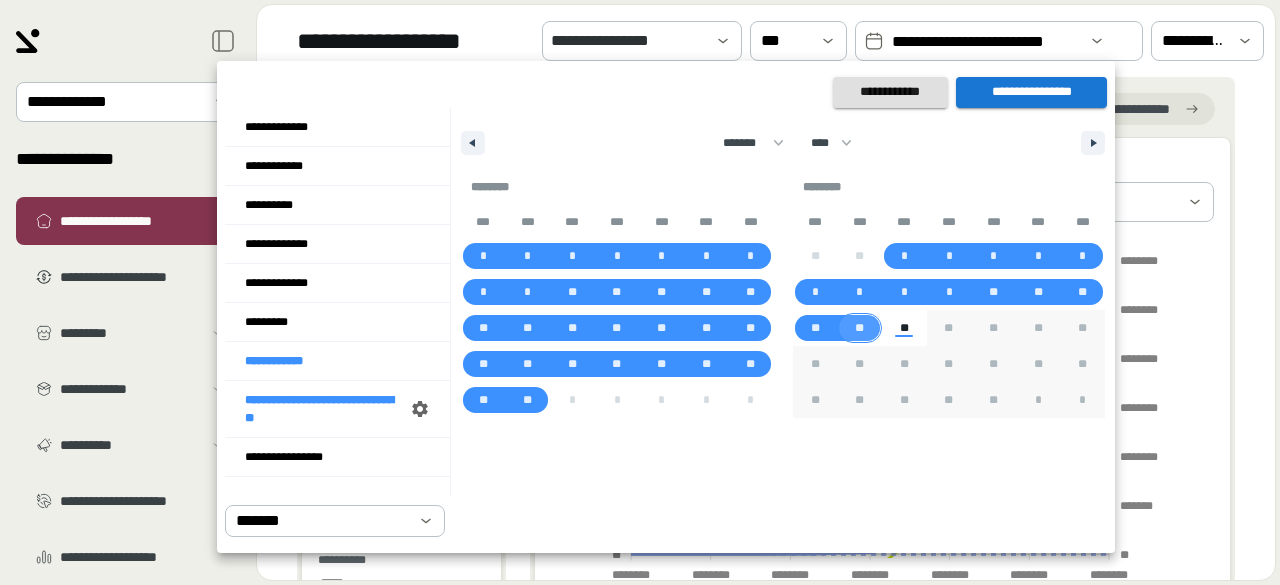 click on "**" at bounding box center (860, 328) 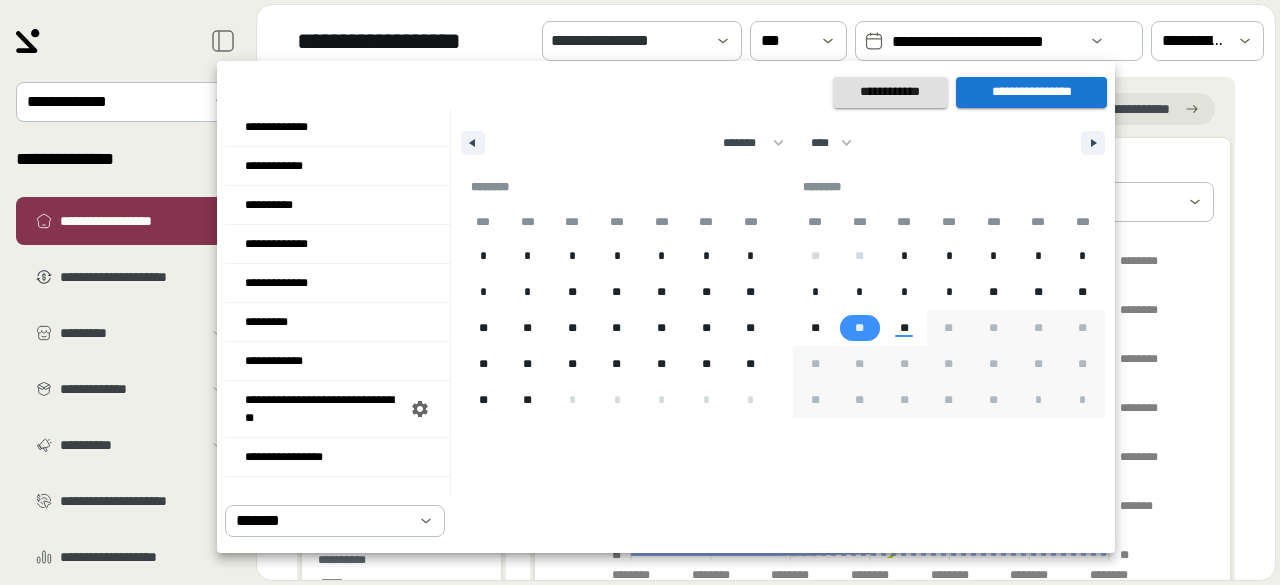 click on "**********" at bounding box center [1031, 92] 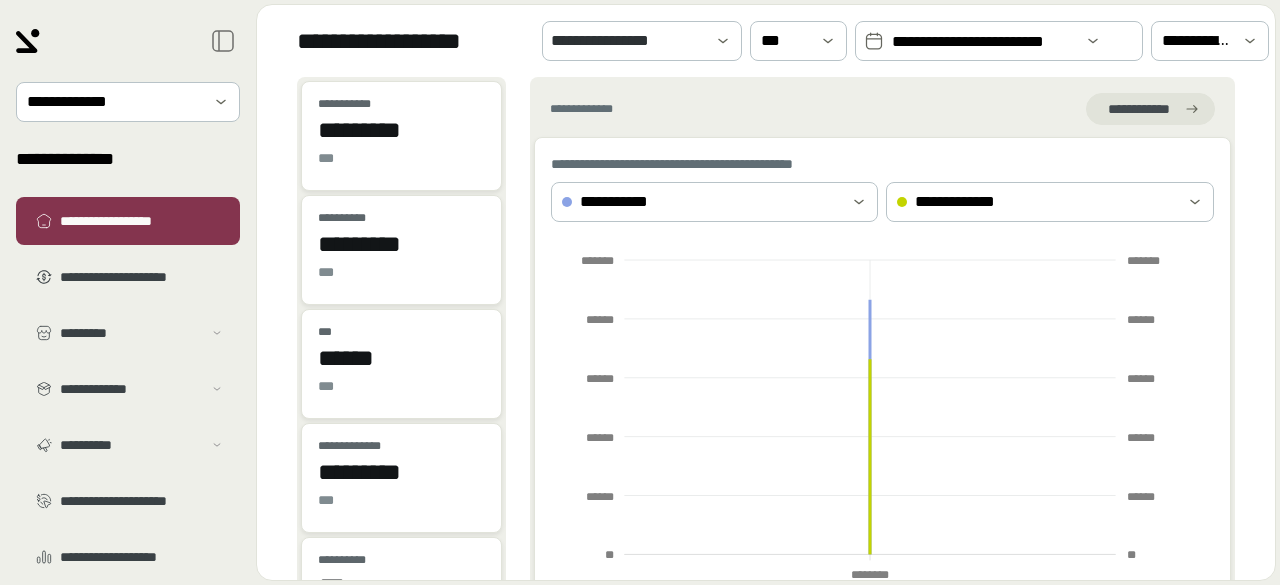 click on "**********" at bounding box center [983, 42] 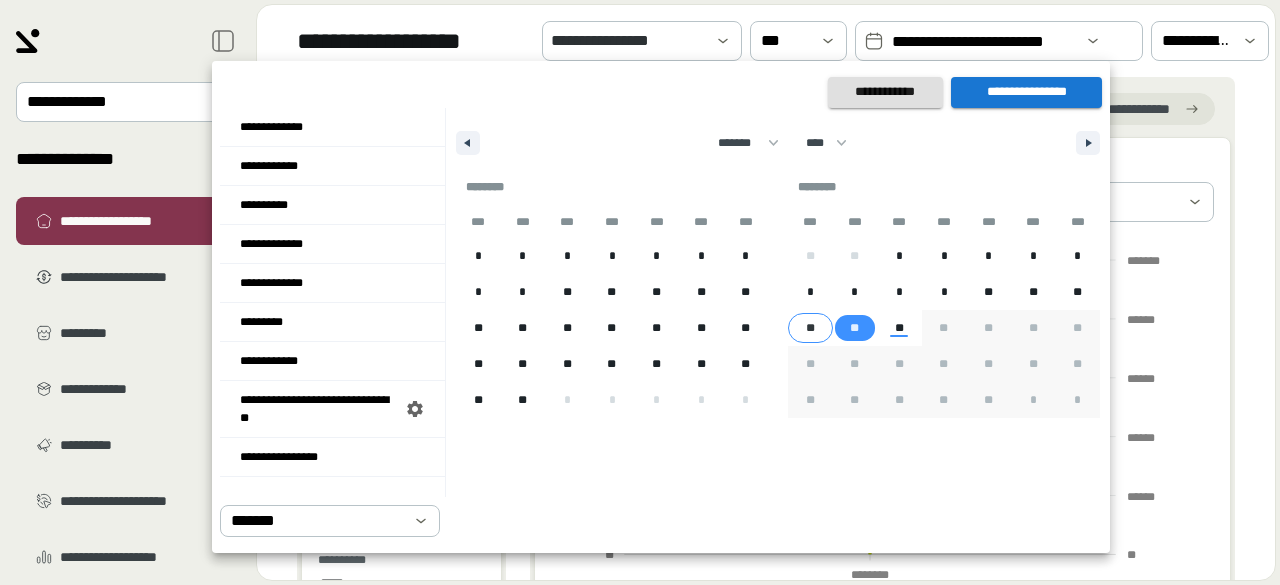 click on "**" at bounding box center (810, 328) 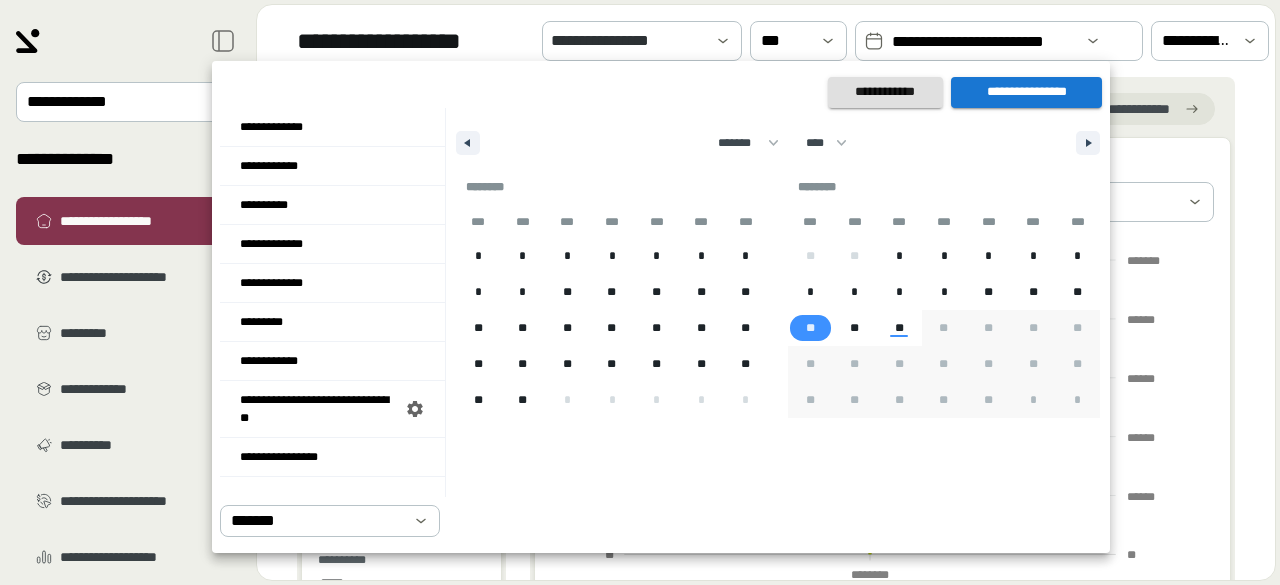 click on "**********" at bounding box center (1026, 92) 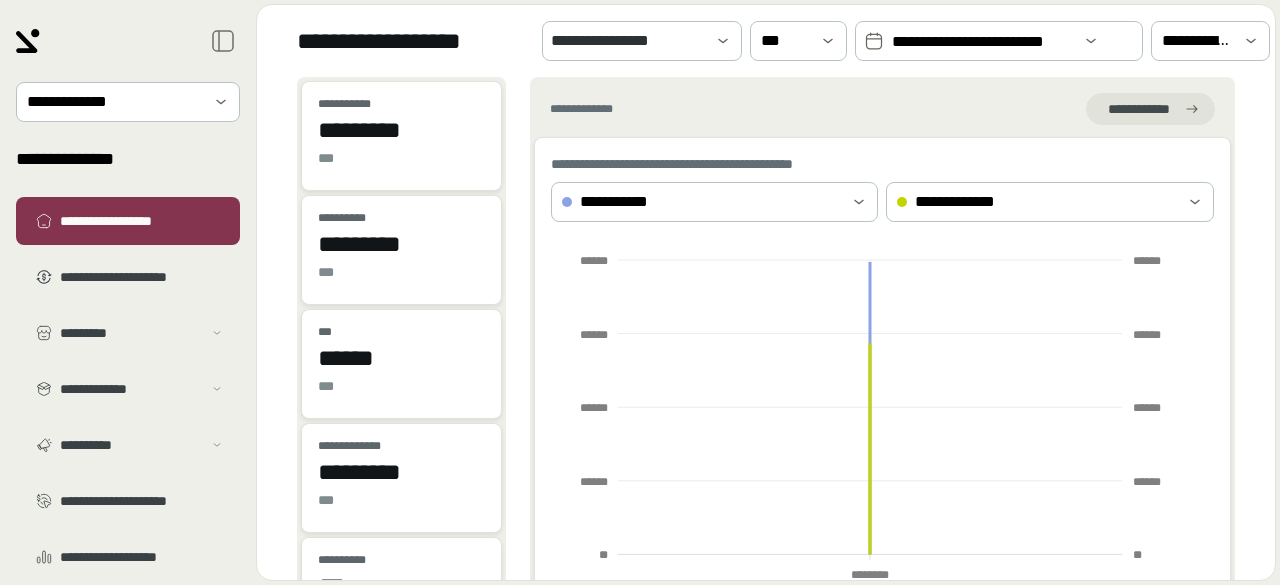 click on "**********" at bounding box center [982, 42] 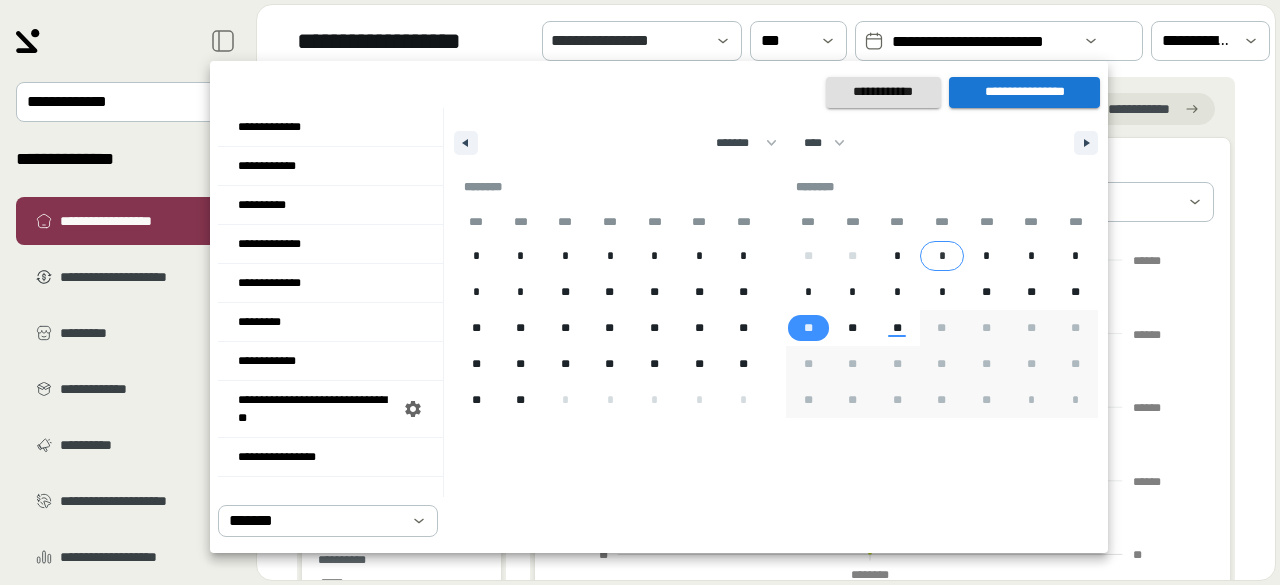 click on "*" at bounding box center (897, 256) 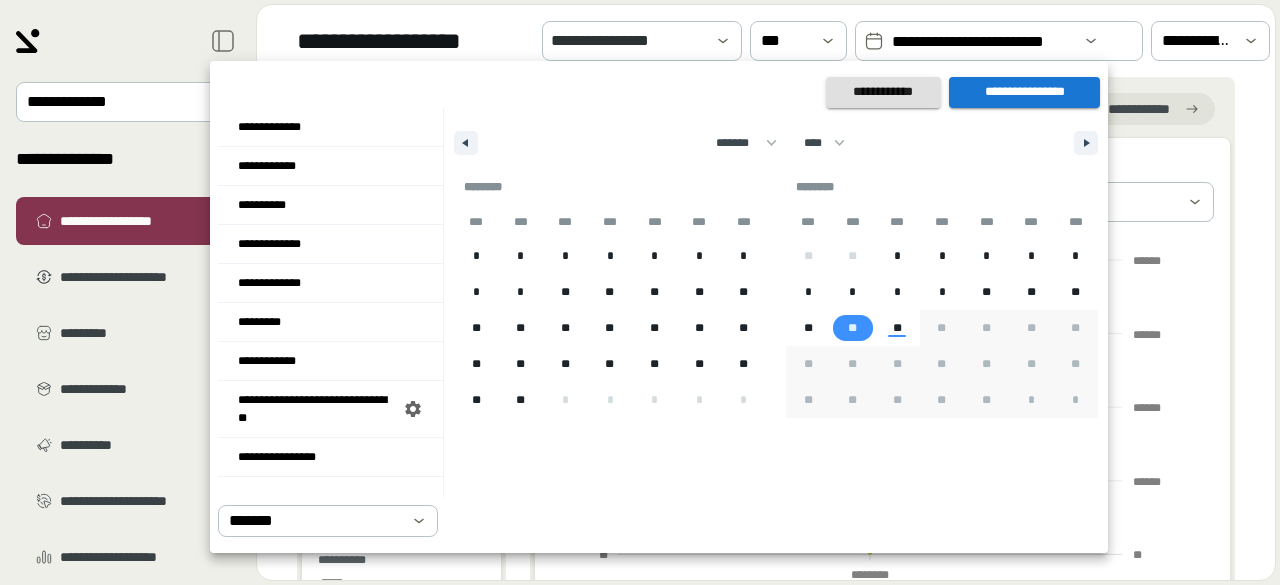 click on "**" at bounding box center [852, 328] 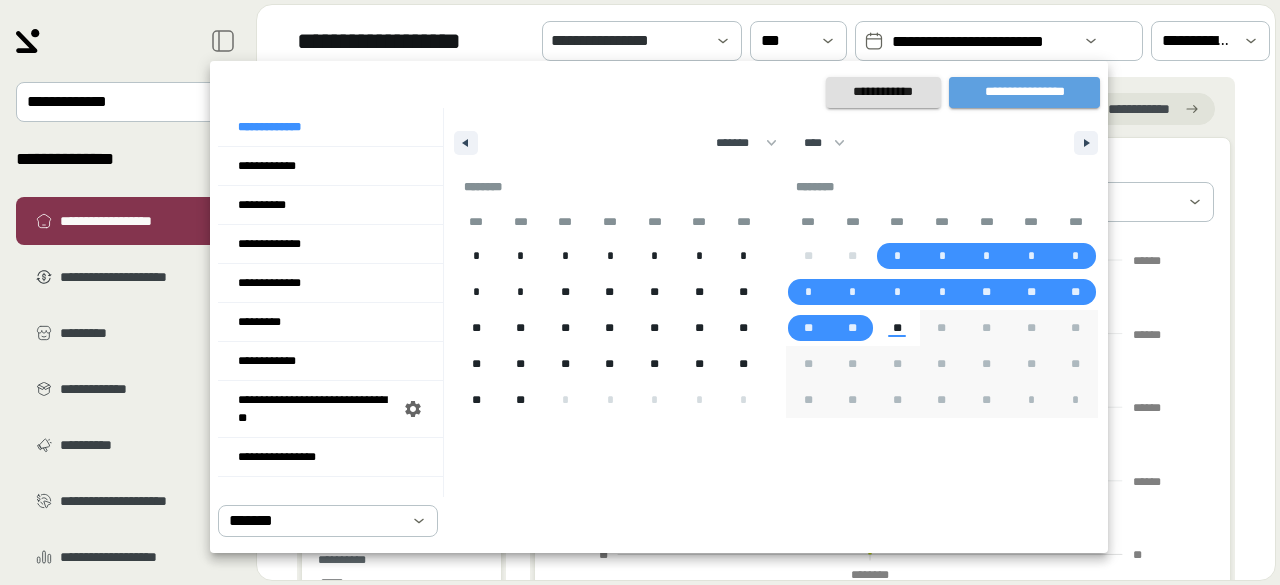 click on "**********" at bounding box center [1024, 92] 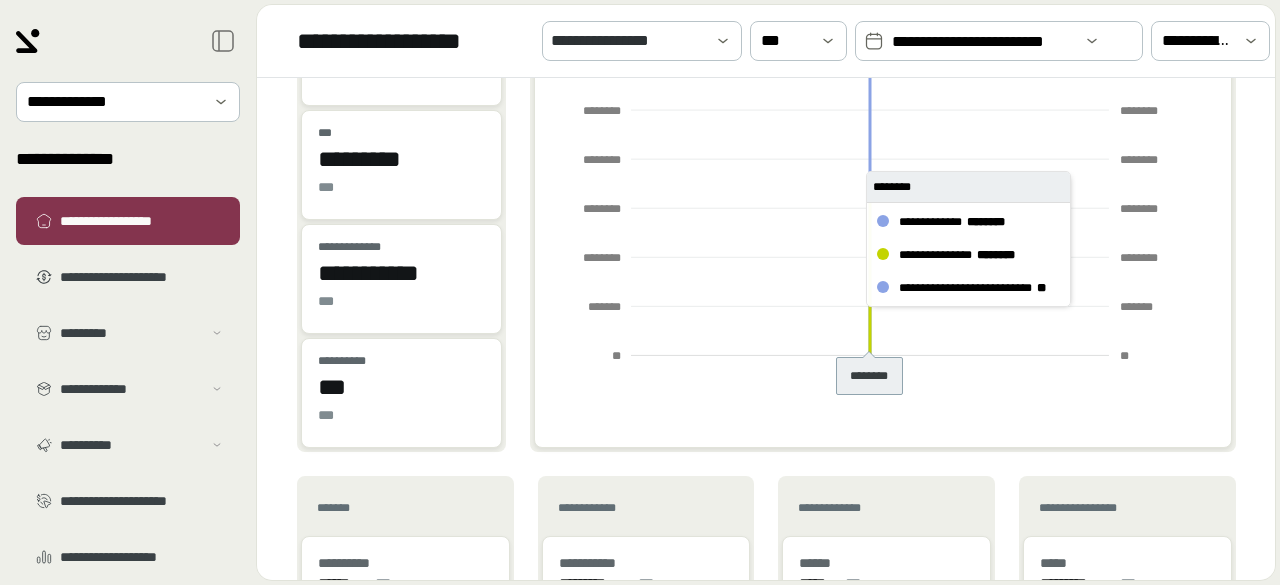 scroll, scrollTop: 0, scrollLeft: 0, axis: both 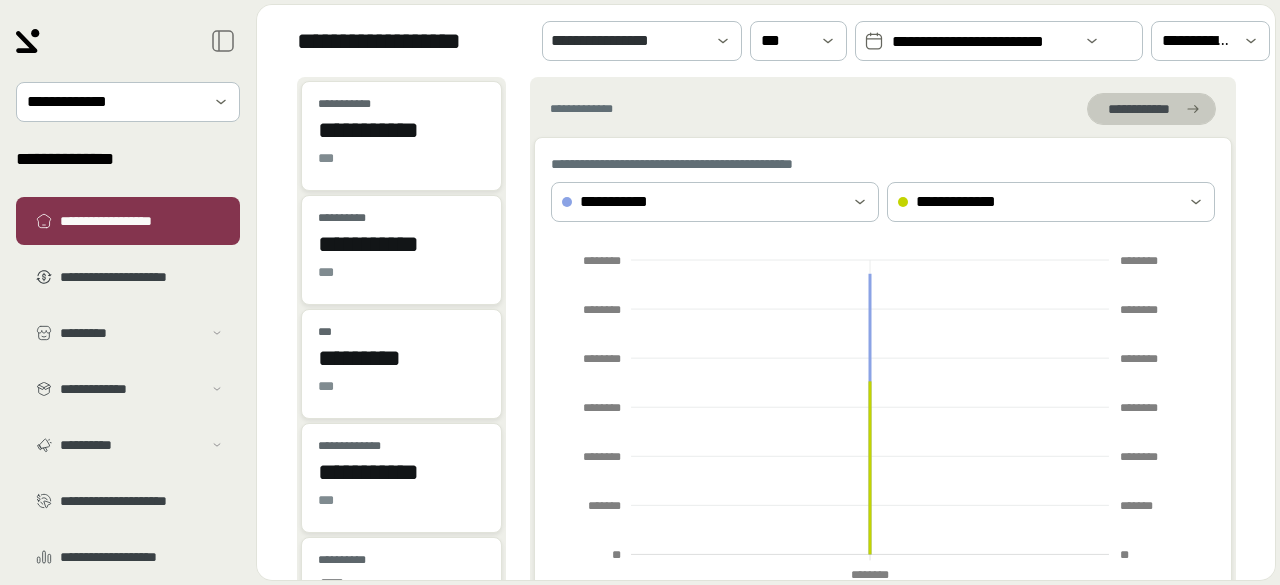 click on "**********" at bounding box center (1139, 109) 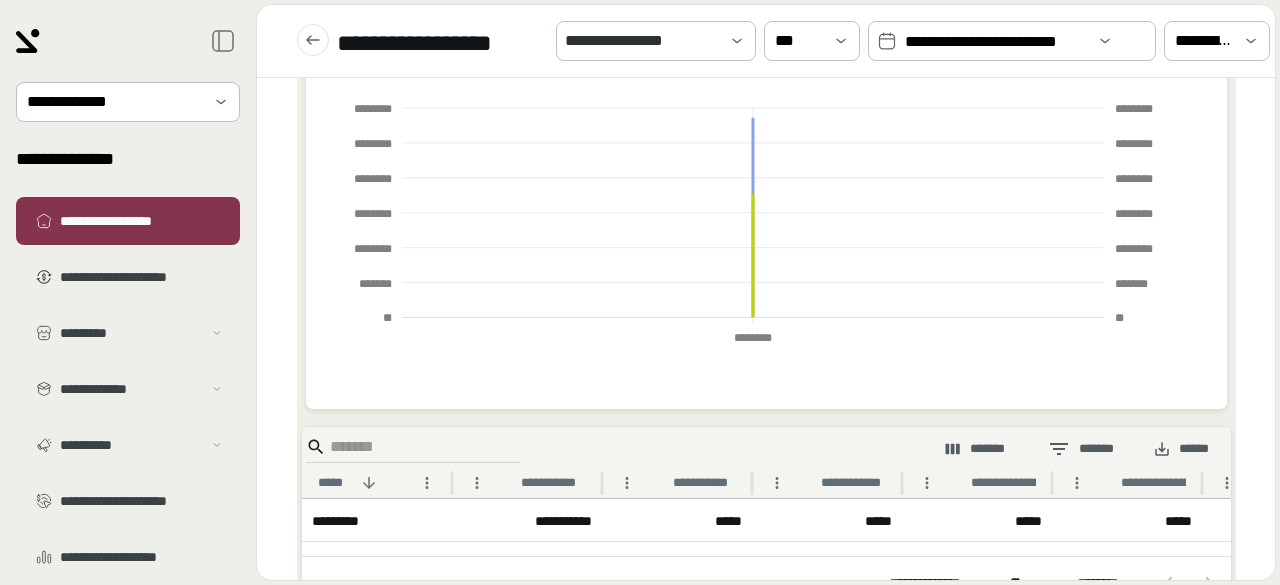 scroll, scrollTop: 418, scrollLeft: 0, axis: vertical 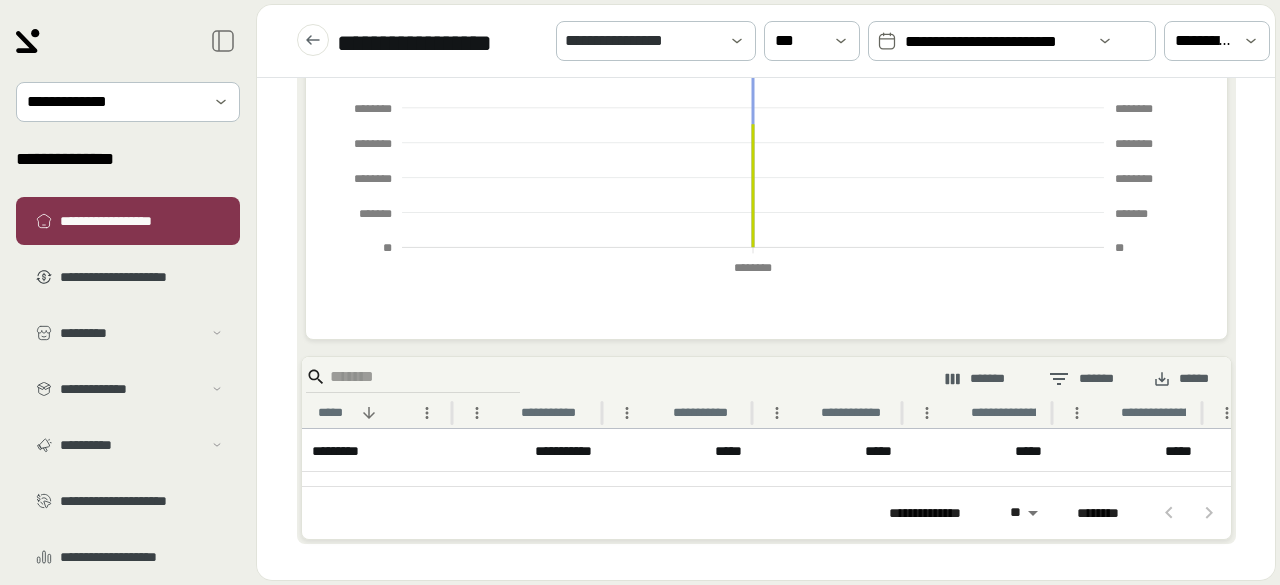 click on "*******" at bounding box center [976, 379] 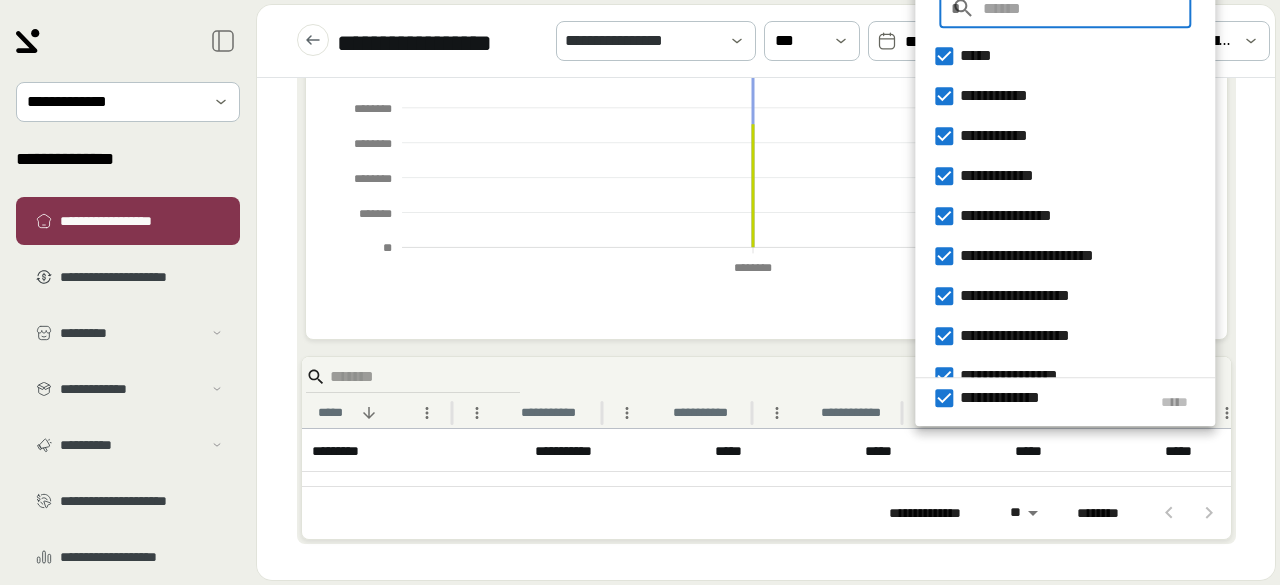 click on "[ADDRESS]" at bounding box center (640, 292) 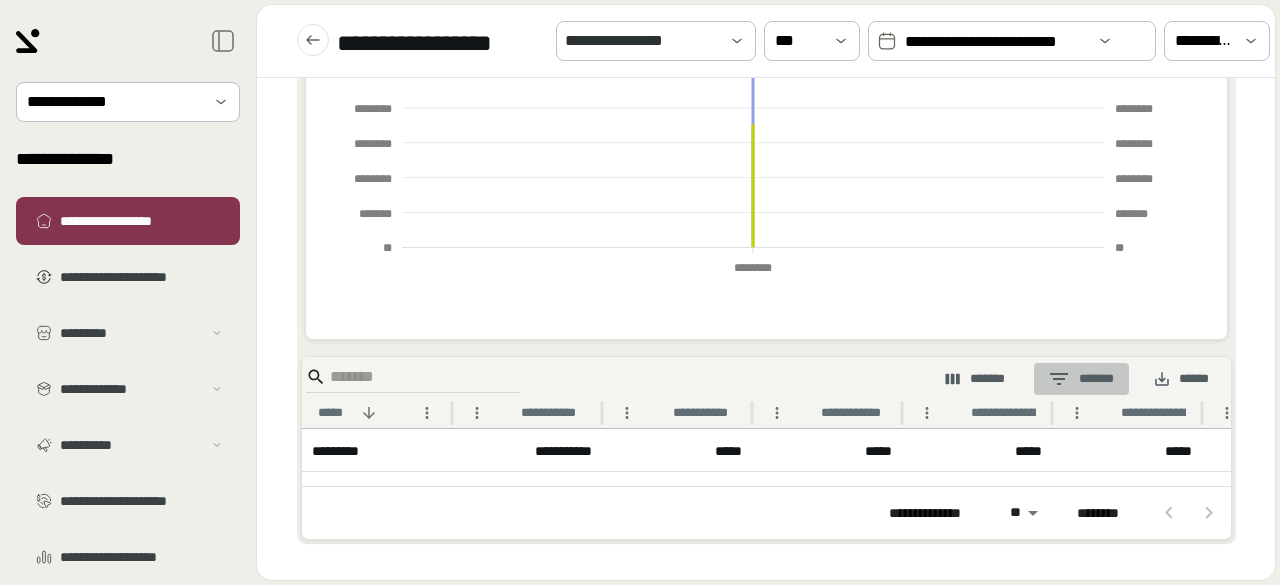 click on "[FIRST] [LAST]" at bounding box center (1081, 379) 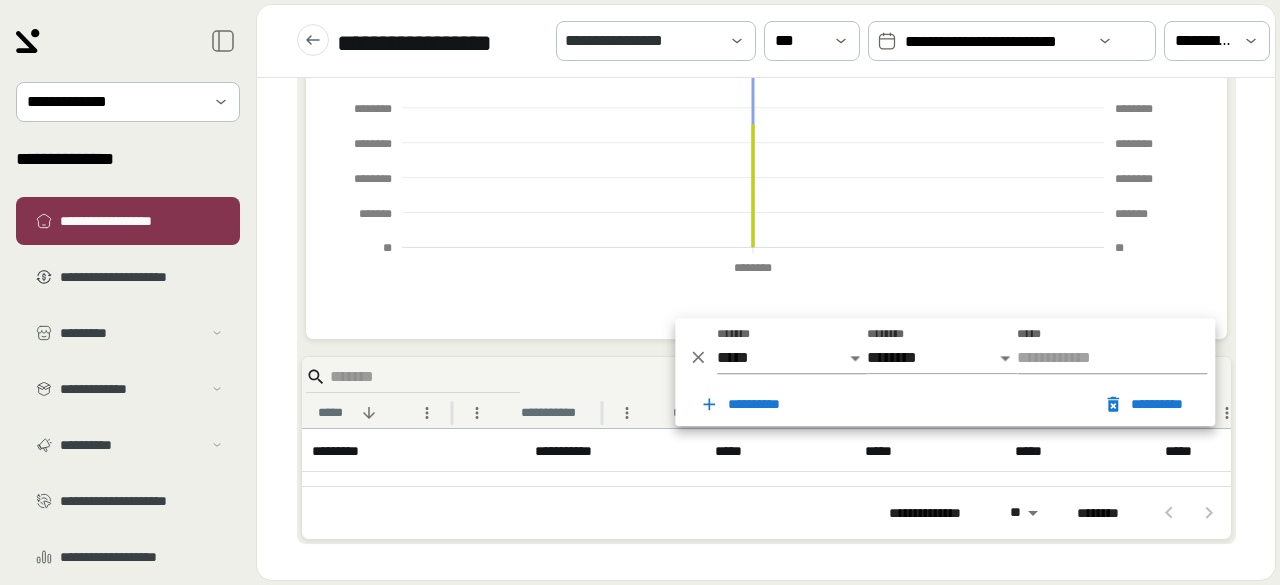 click on "[ADDRESS] [PHONE]" at bounding box center [766, 329] 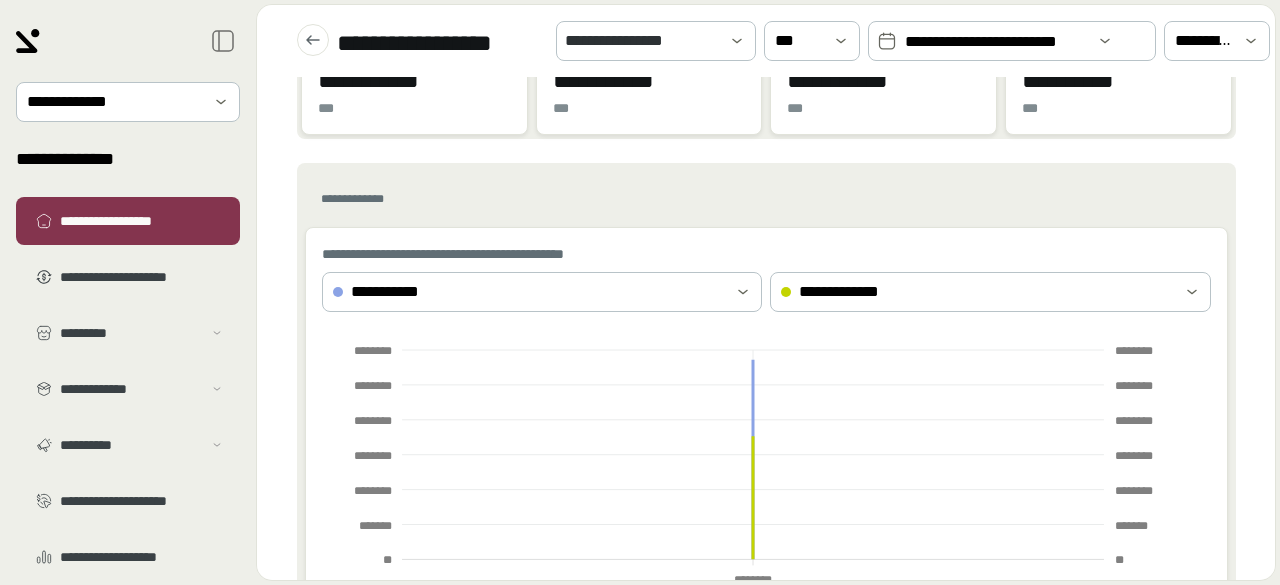 scroll, scrollTop: 0, scrollLeft: 0, axis: both 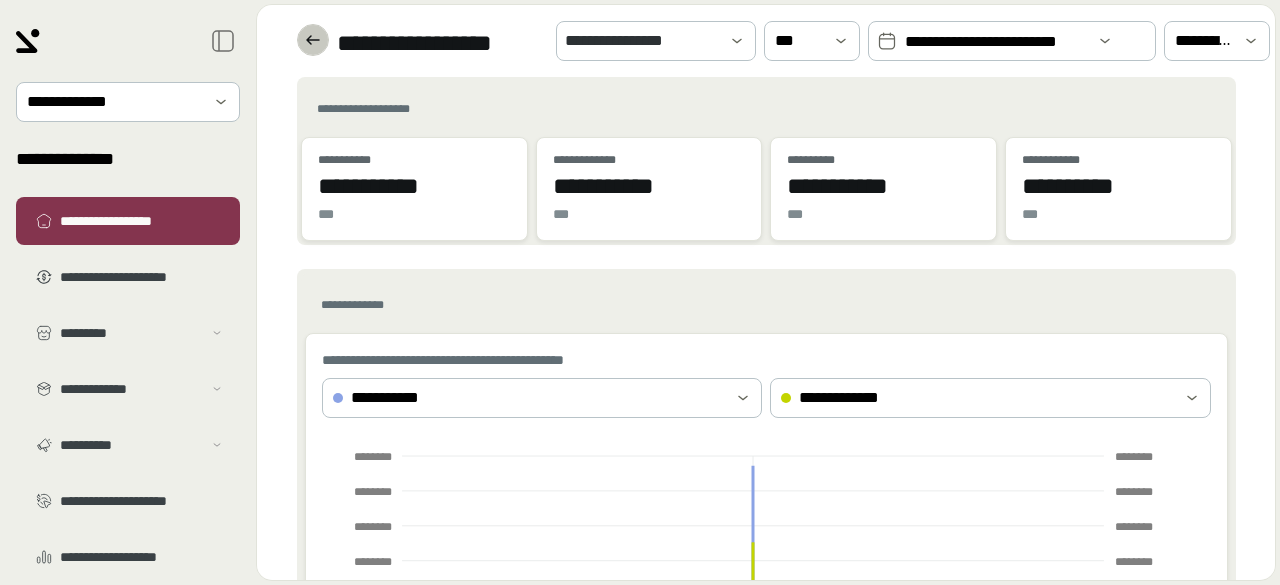 click 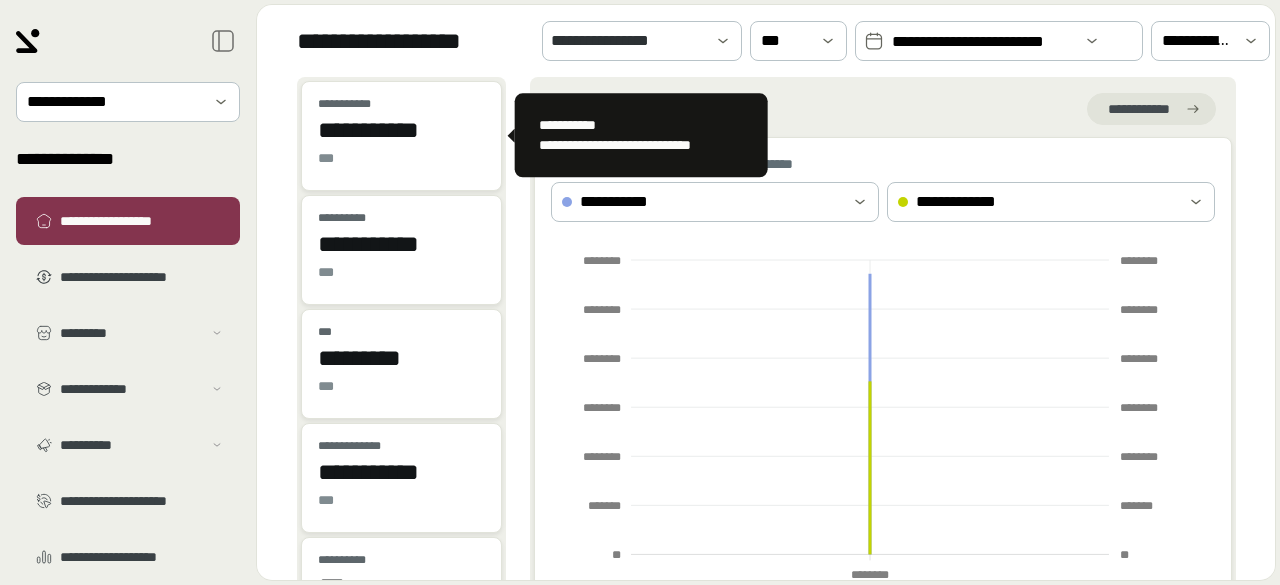 click on "**********" at bounding box center (401, 130) 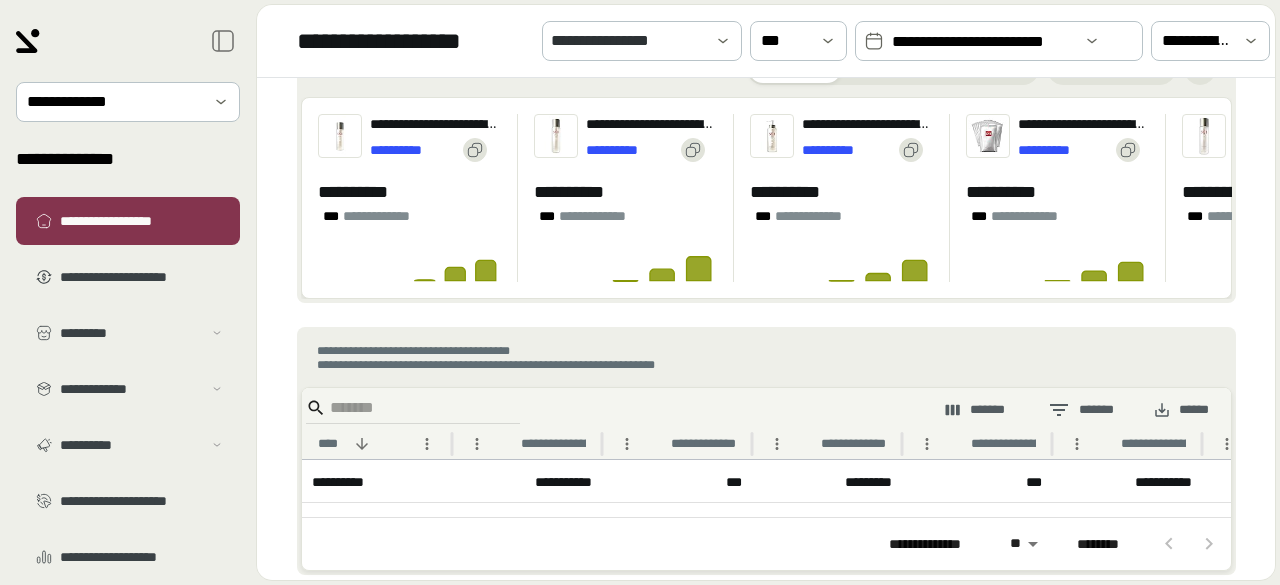 scroll, scrollTop: 999, scrollLeft: 0, axis: vertical 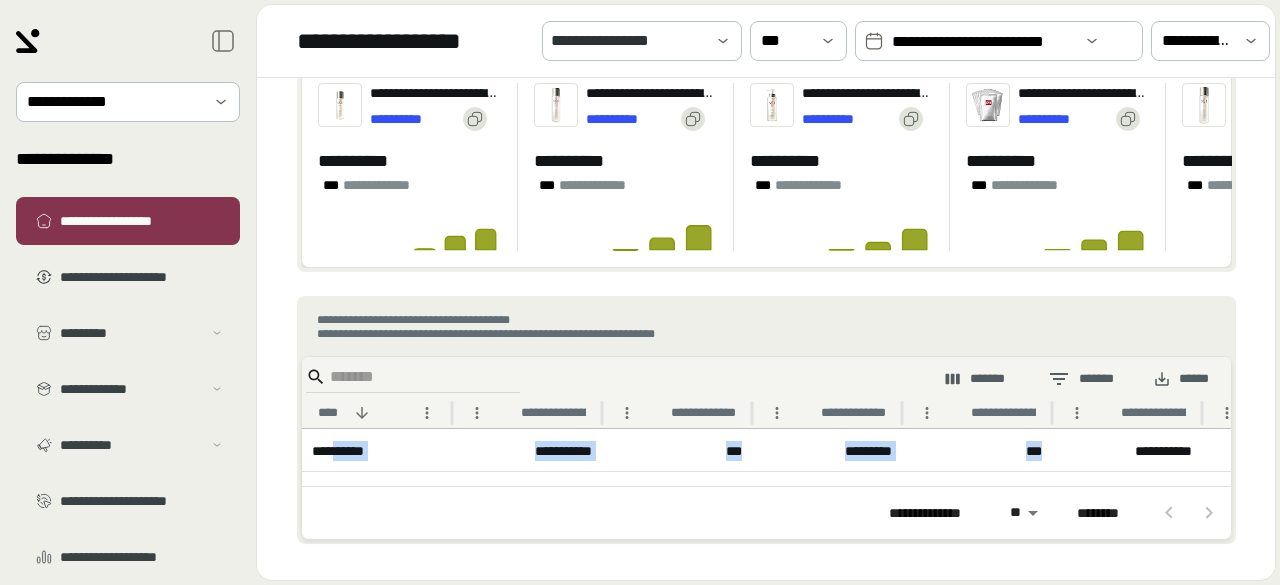 drag, startPoint x: 354, startPoint y: 441, endPoint x: 1074, endPoint y: 465, distance: 720.3999 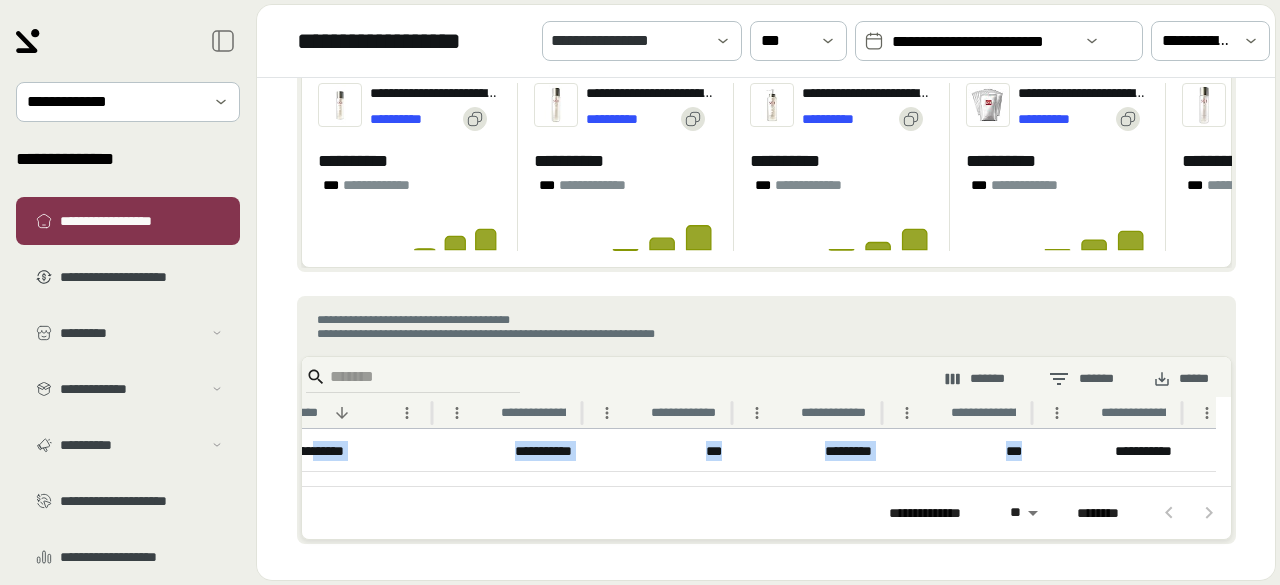 scroll, scrollTop: 0, scrollLeft: 40, axis: horizontal 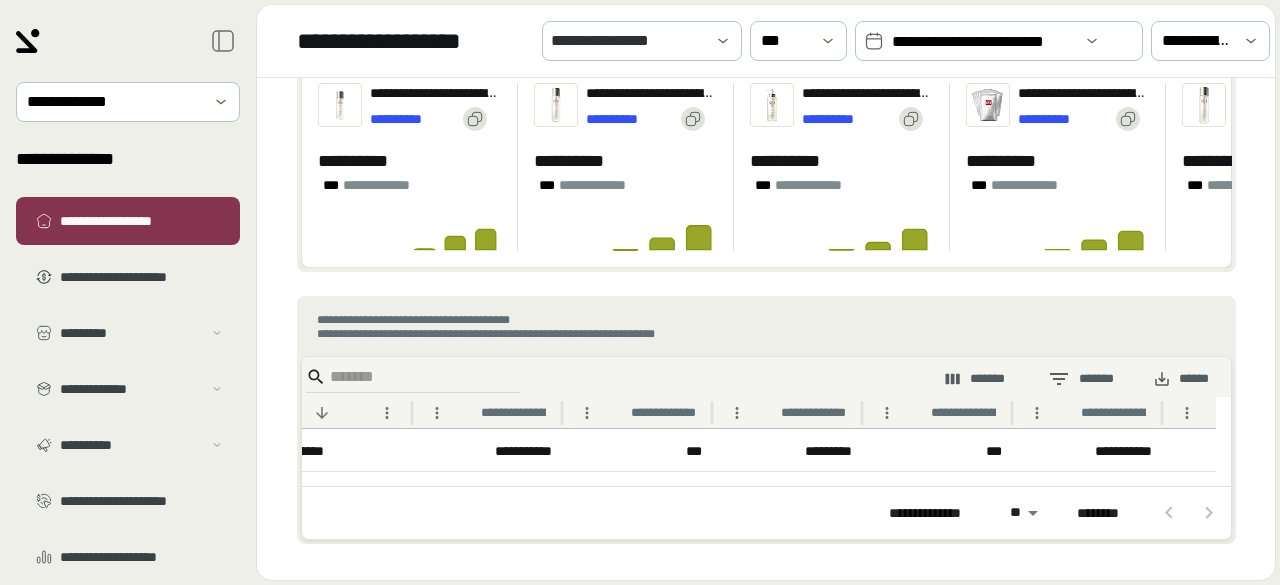 click at bounding box center [1189, 513] 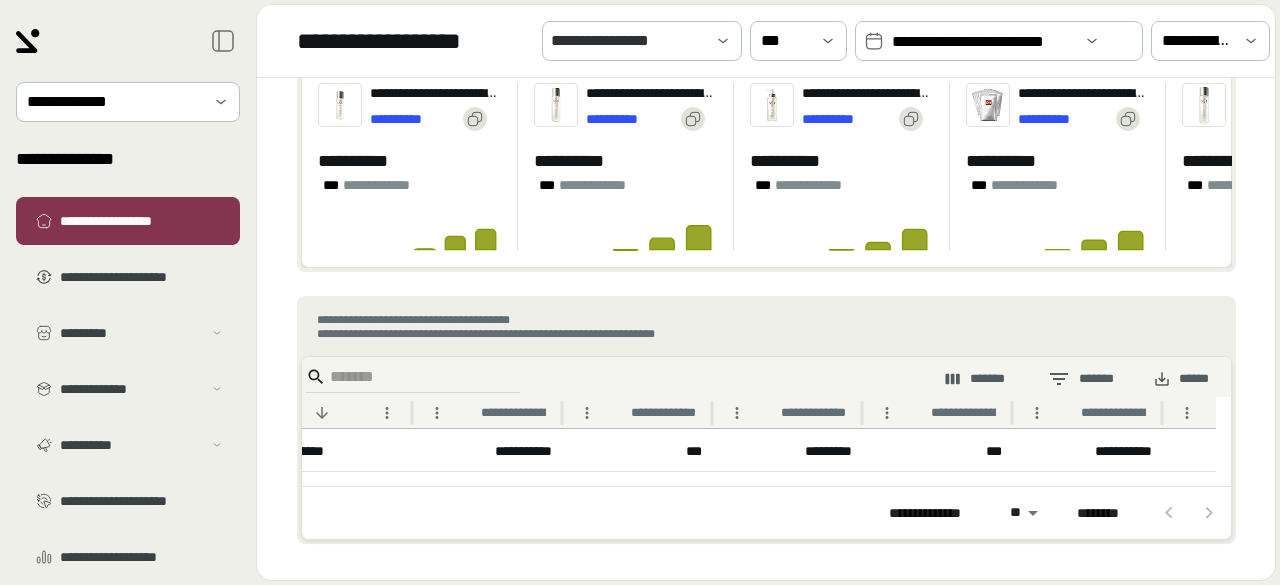 click at bounding box center (1189, 513) 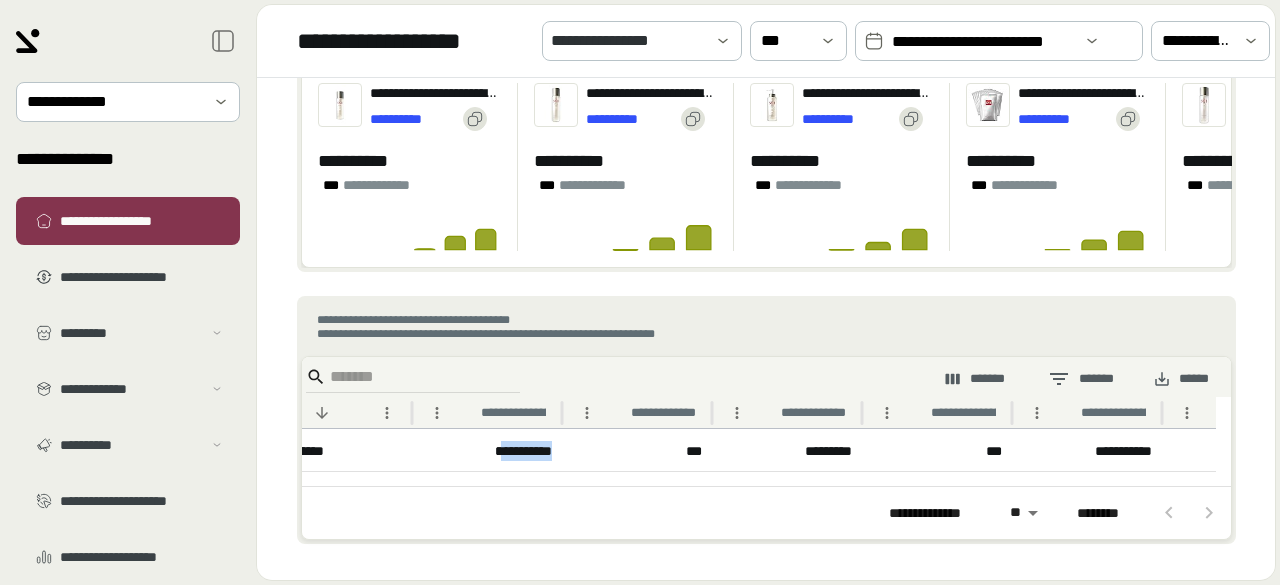 click on "**********" at bounding box center [487, 450] 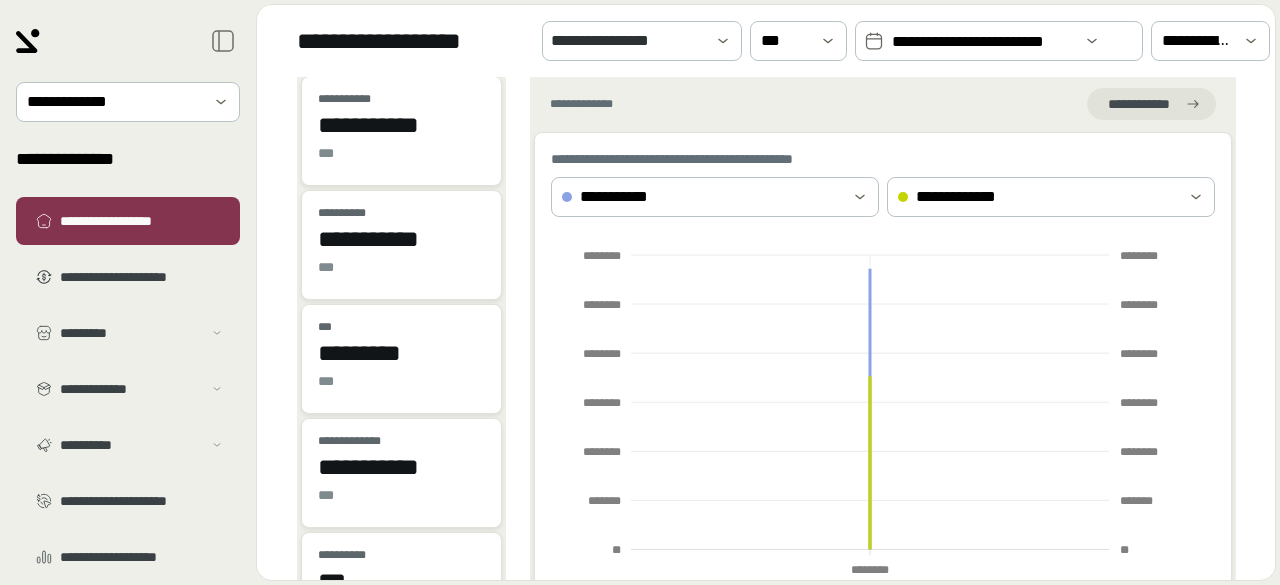 scroll, scrollTop: 0, scrollLeft: 0, axis: both 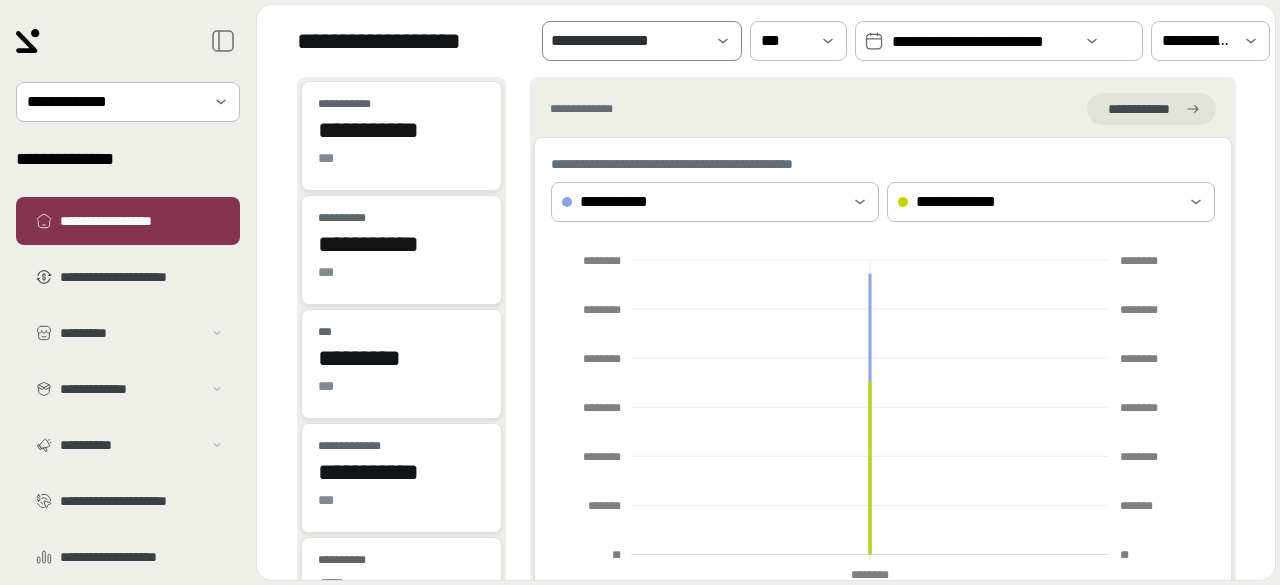 click on "**********" at bounding box center (628, 41) 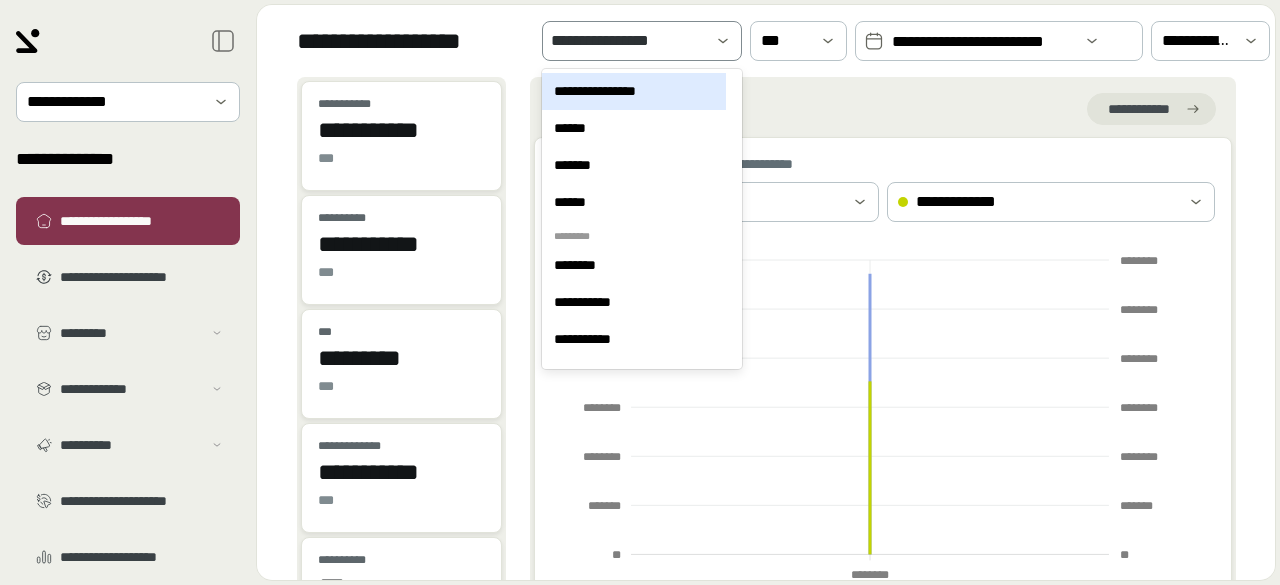 click on "**********" at bounding box center [628, 41] 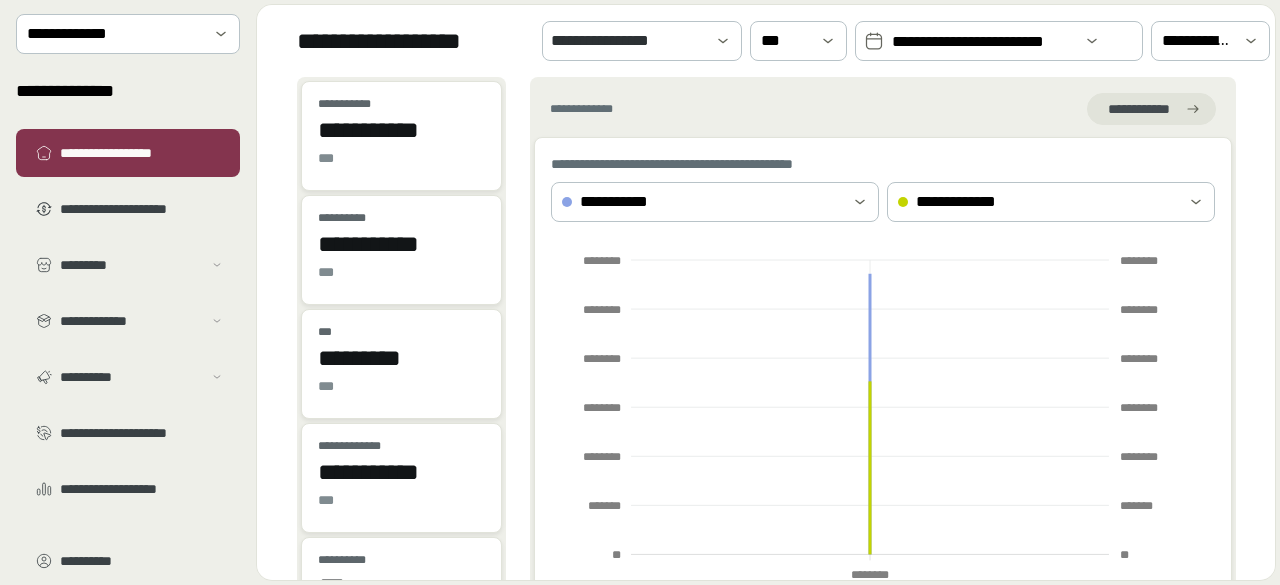 scroll, scrollTop: 140, scrollLeft: 0, axis: vertical 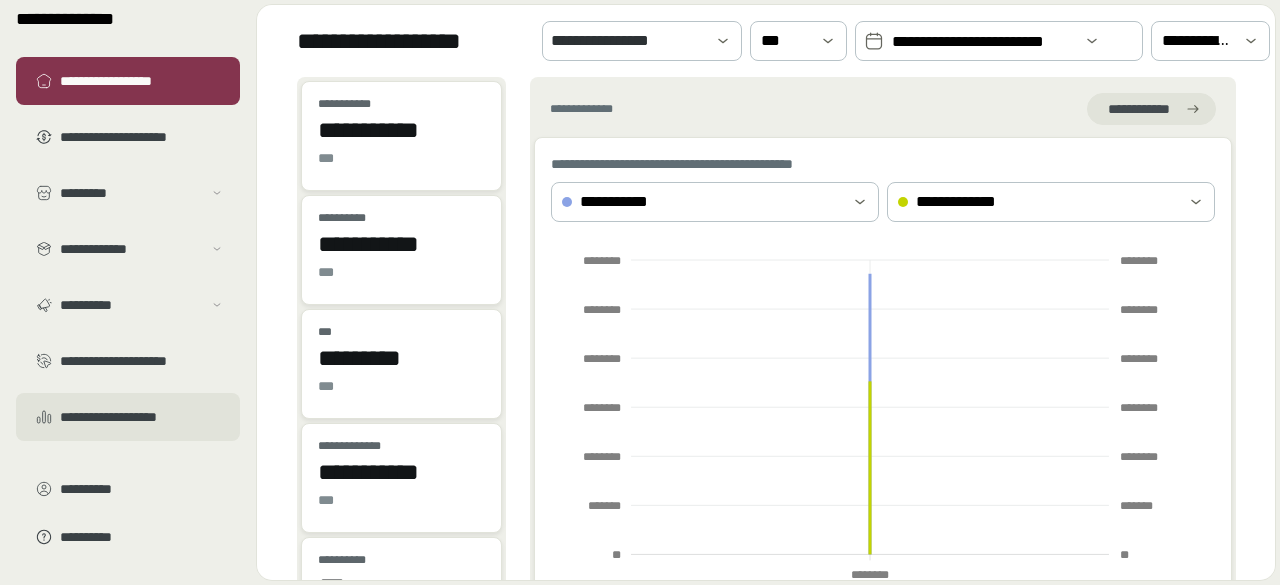 click on "**********" at bounding box center (142, 417) 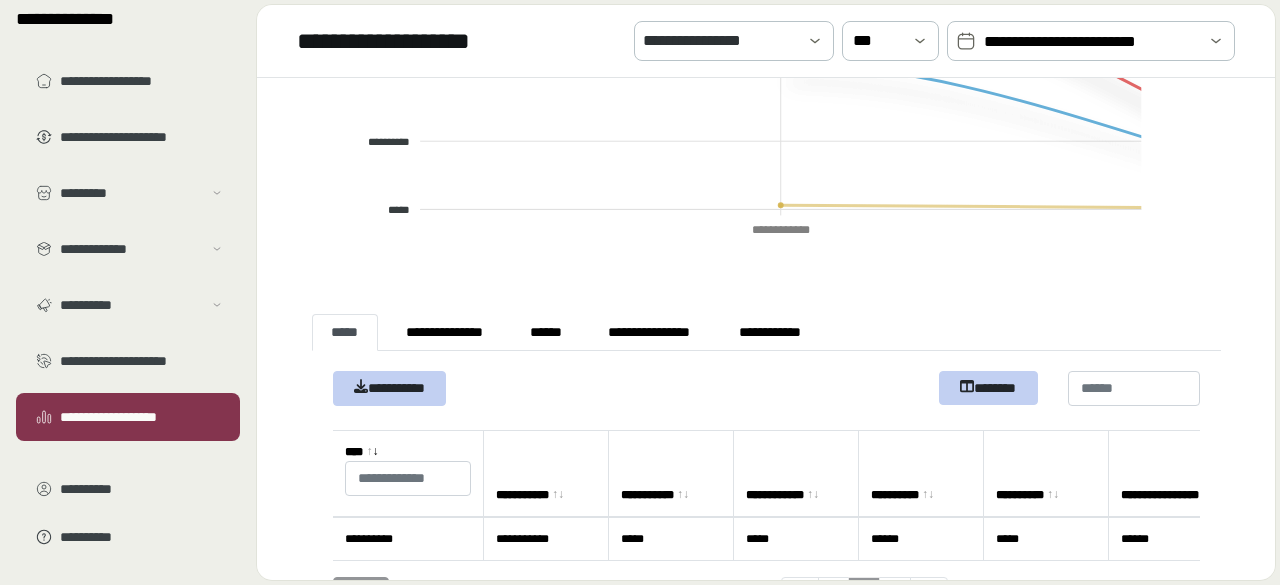 scroll, scrollTop: 502, scrollLeft: 0, axis: vertical 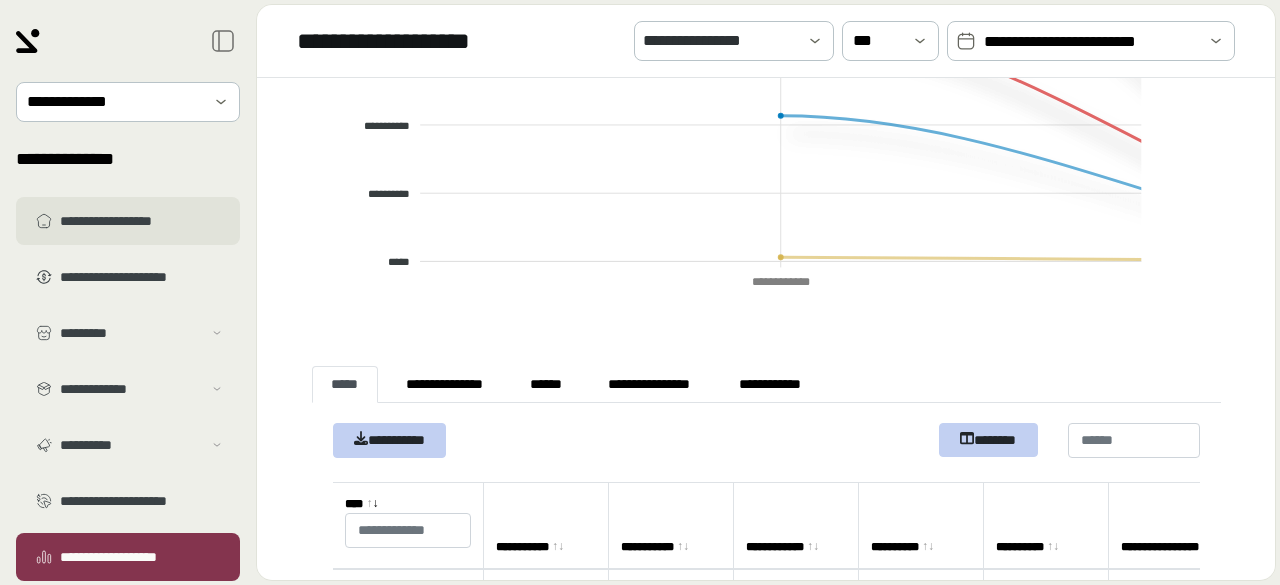 click on "**********" at bounding box center [142, 221] 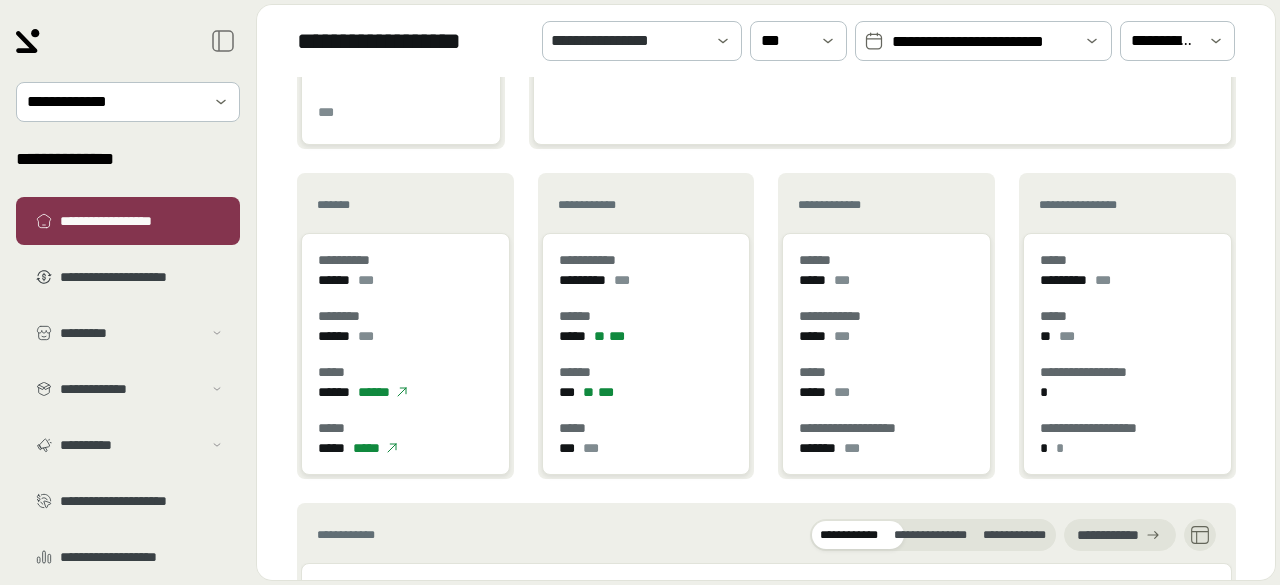 scroll, scrollTop: 0, scrollLeft: 0, axis: both 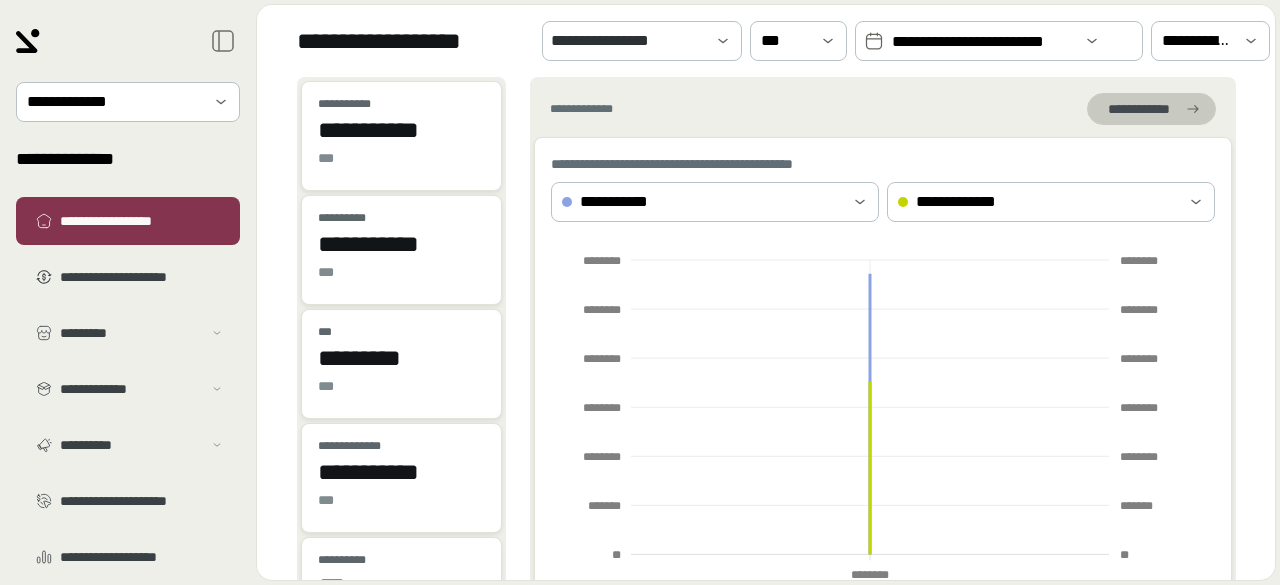 click at bounding box center (1151, 109) 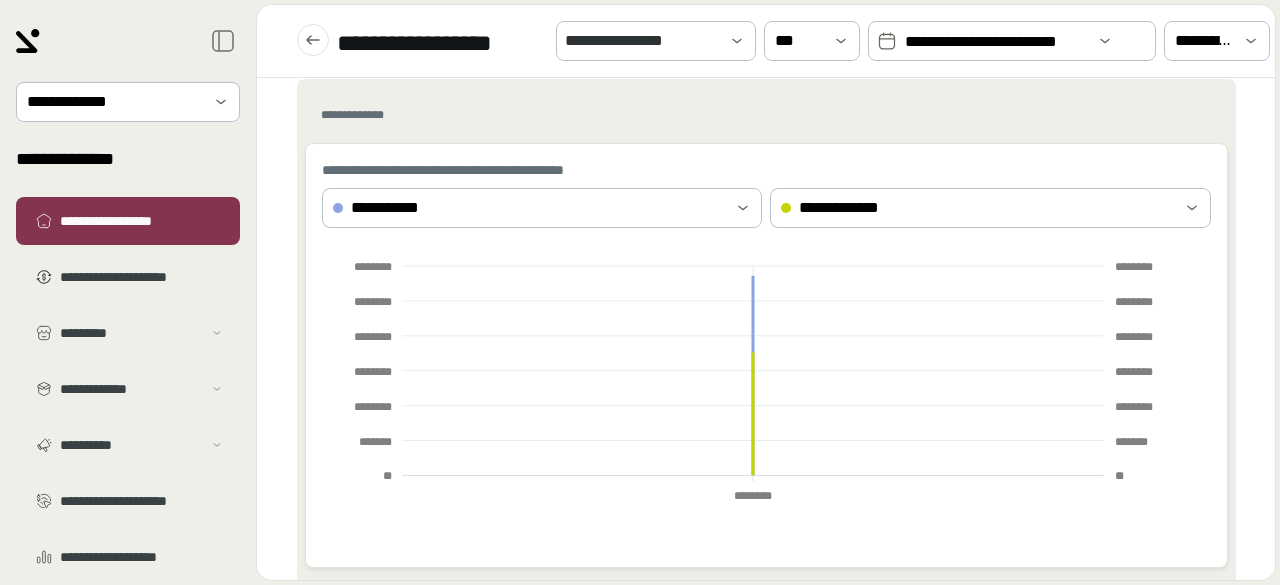 scroll, scrollTop: 418, scrollLeft: 0, axis: vertical 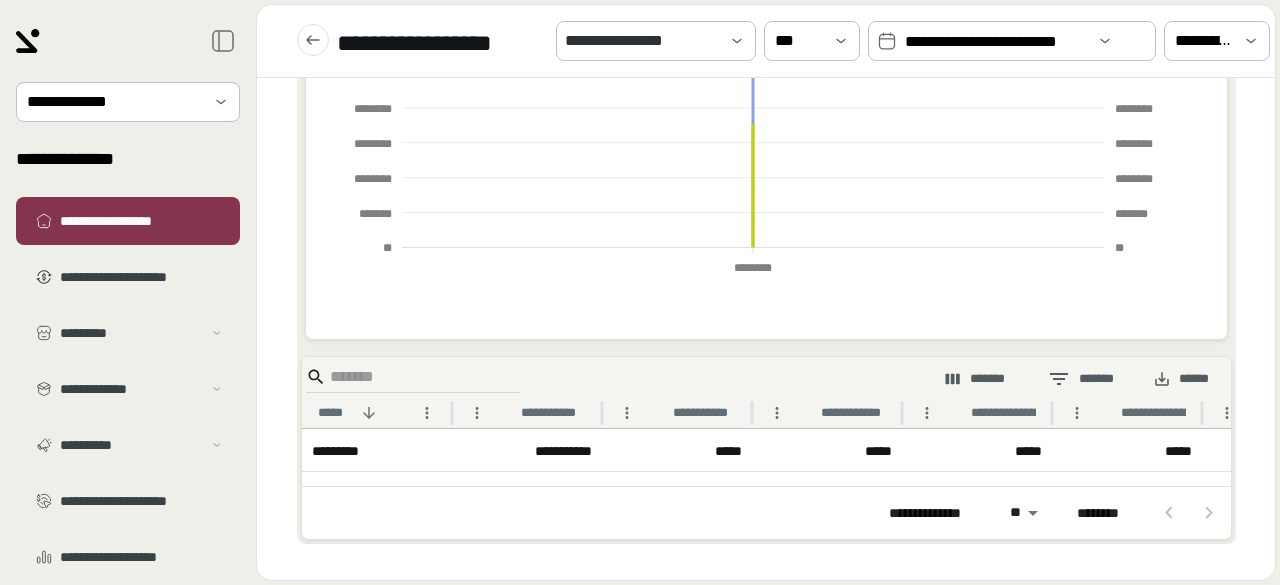 drag, startPoint x: 357, startPoint y: 450, endPoint x: 482, endPoint y: 443, distance: 125.19585 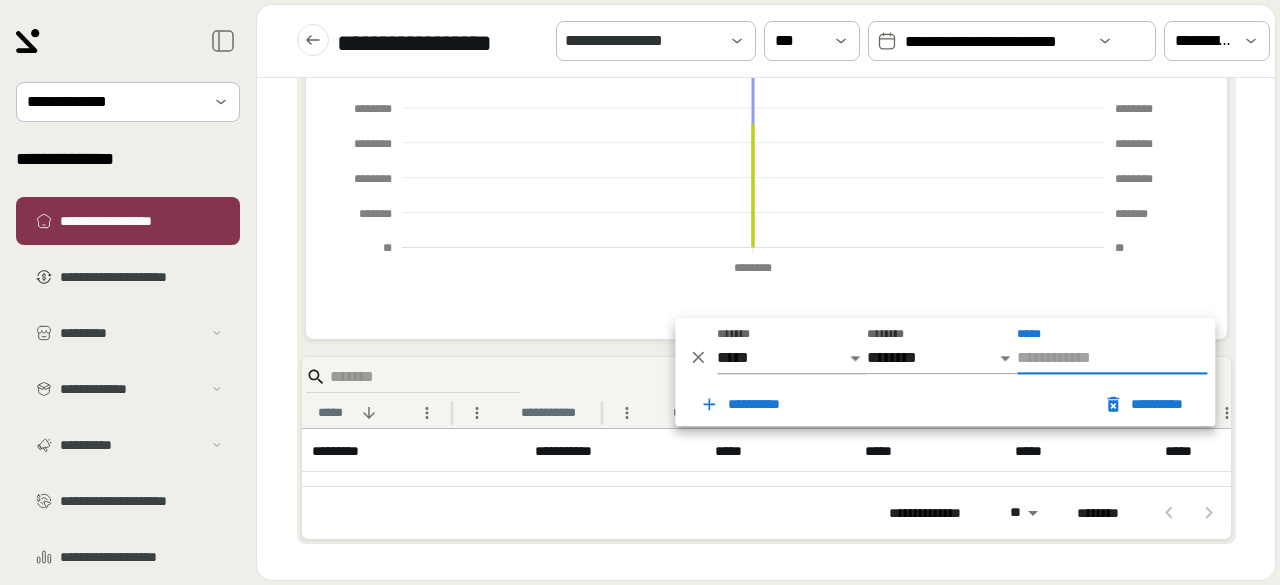 drag, startPoint x: 702, startPoint y: 359, endPoint x: 761, endPoint y: 375, distance: 61.13101 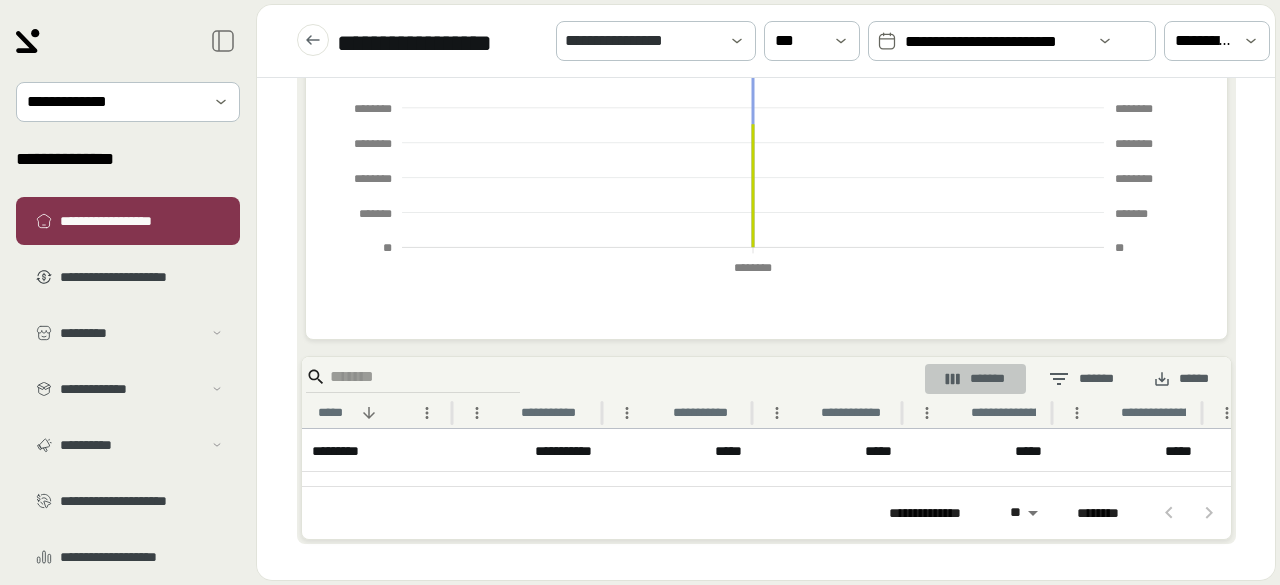 click 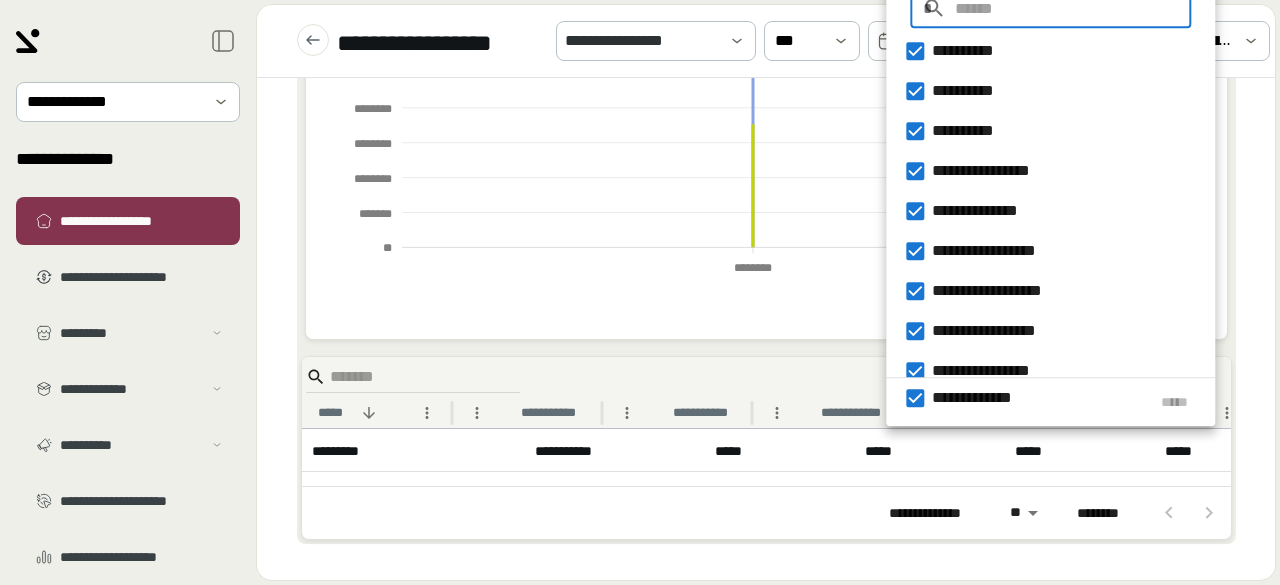 scroll, scrollTop: 794, scrollLeft: 0, axis: vertical 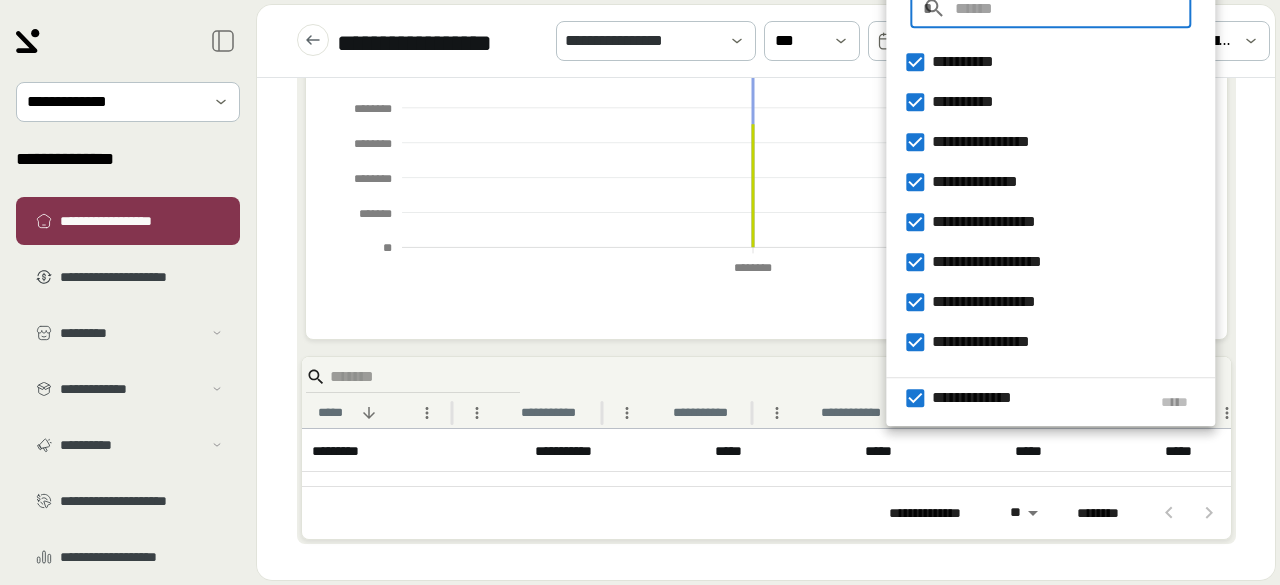 click on "[ADDRESS] [PHONE]" at bounding box center [766, 329] 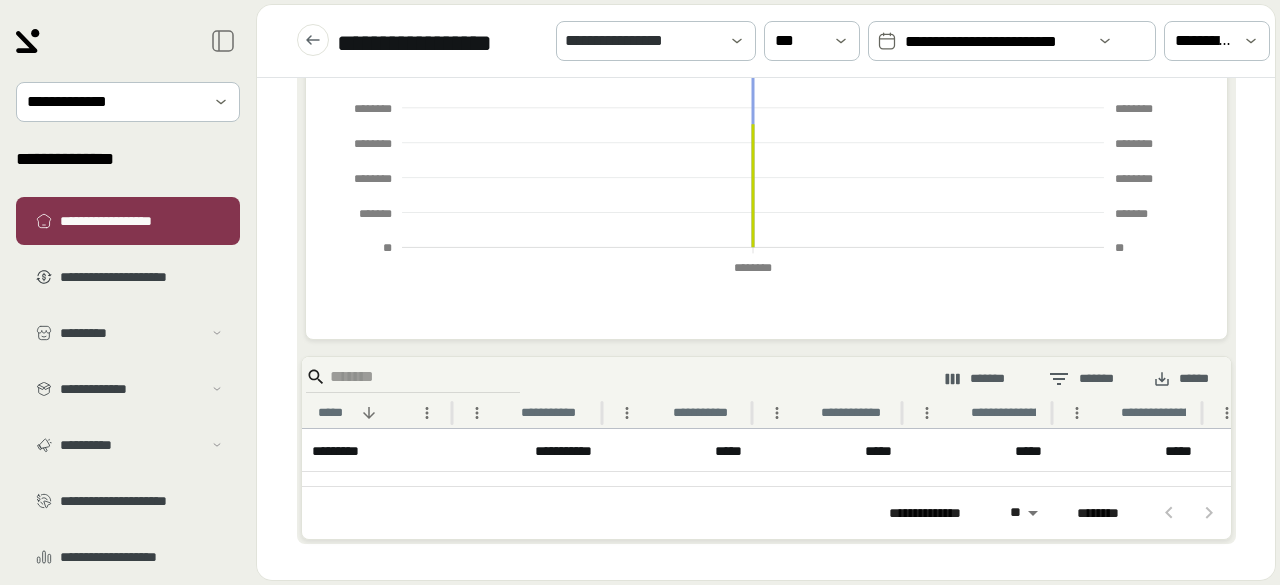 click on "******" at bounding box center [1181, 379] 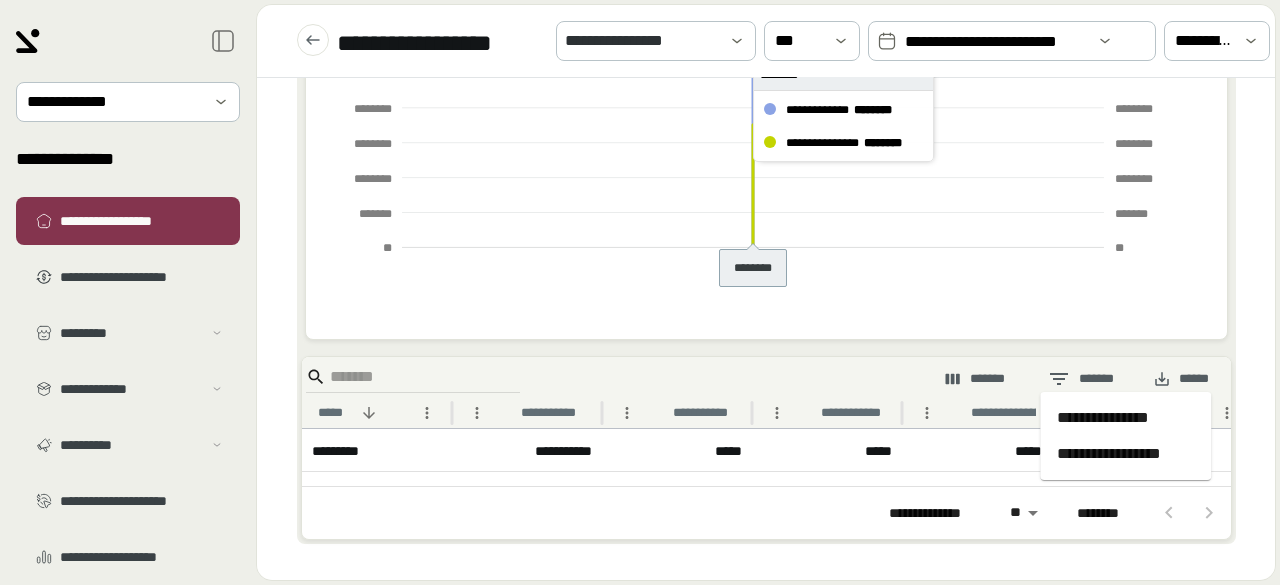 click on "[FIRST] [LAST]" 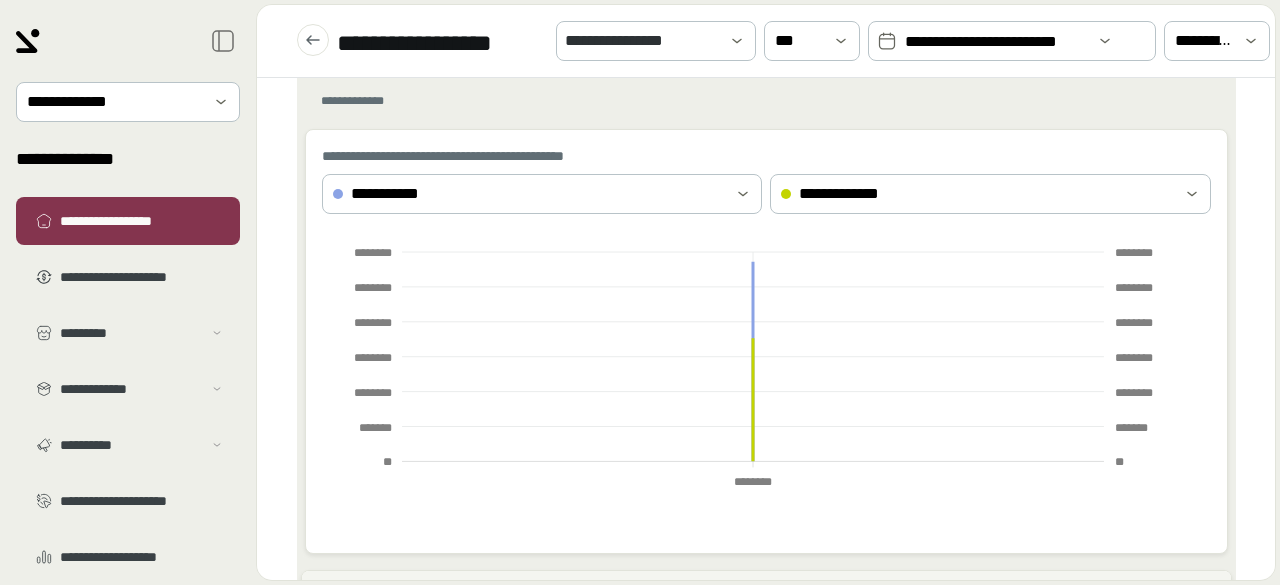 scroll, scrollTop: 0, scrollLeft: 0, axis: both 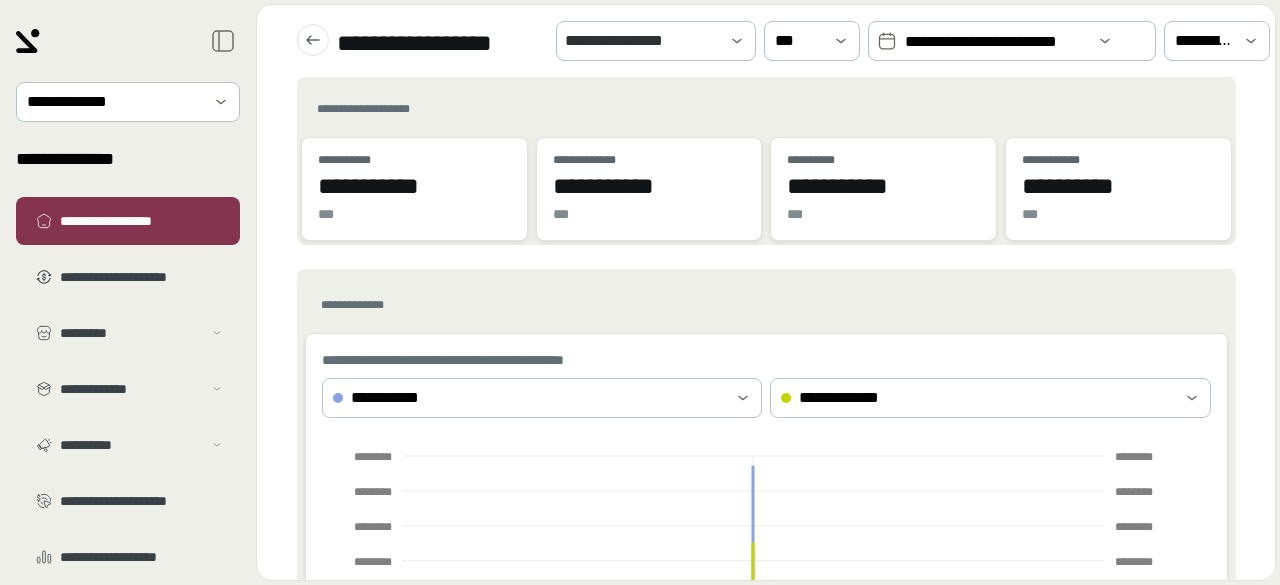click on "**********" at bounding box center [996, 42] 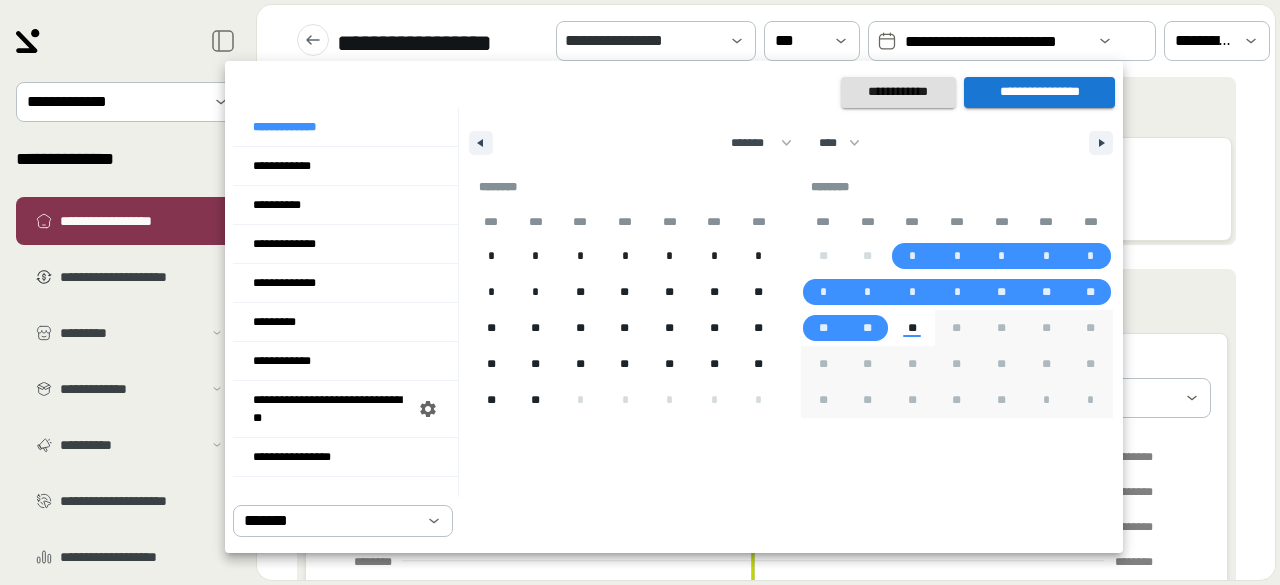 click at bounding box center [640, 292] 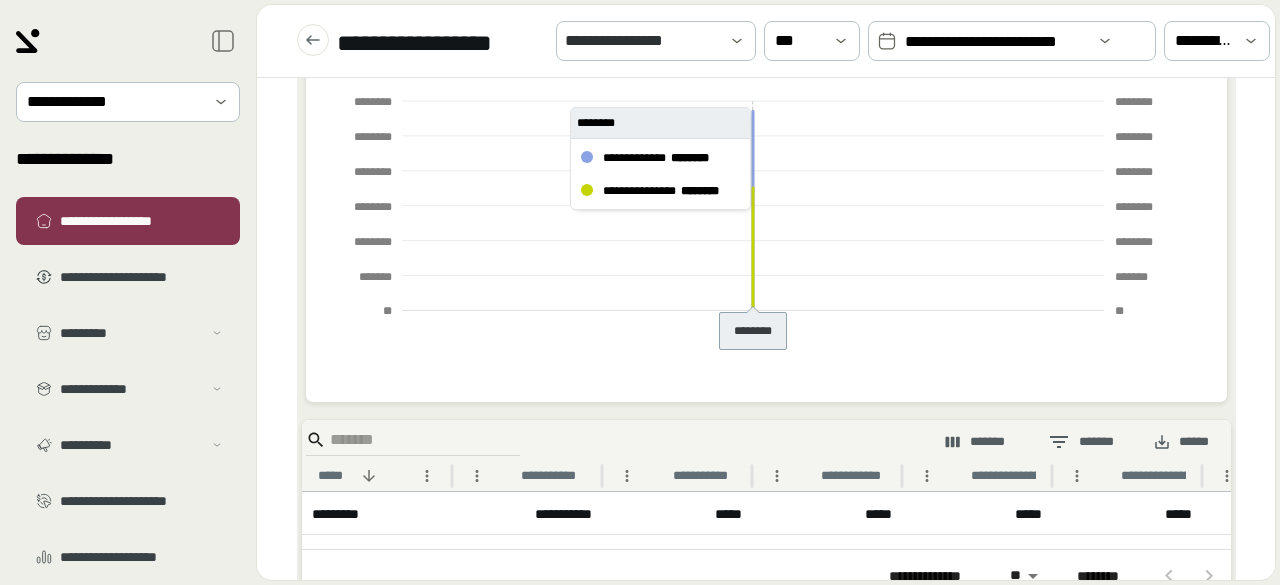 scroll, scrollTop: 418, scrollLeft: 0, axis: vertical 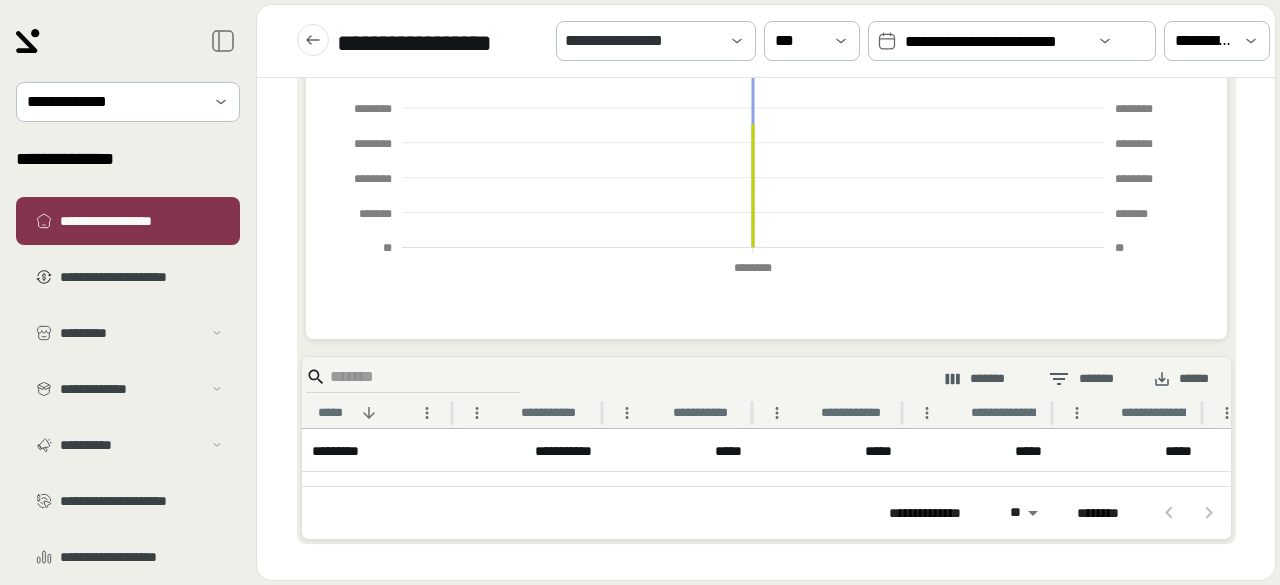 click on "*********" at bounding box center (342, 450) 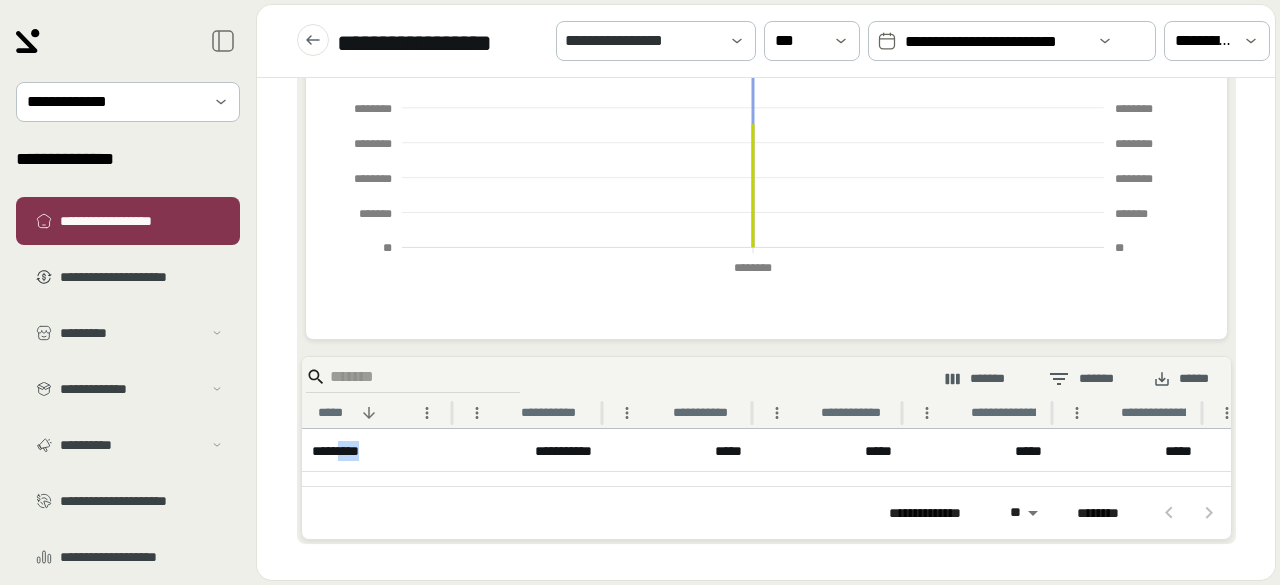click on "*********" at bounding box center [342, 450] 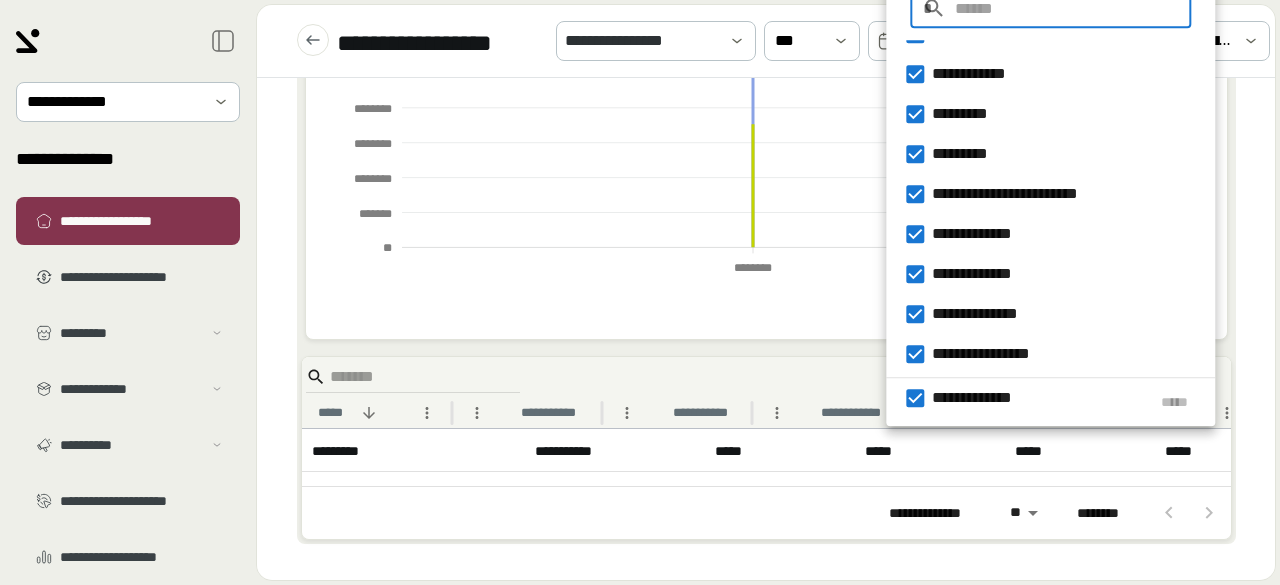 scroll, scrollTop: 794, scrollLeft: 0, axis: vertical 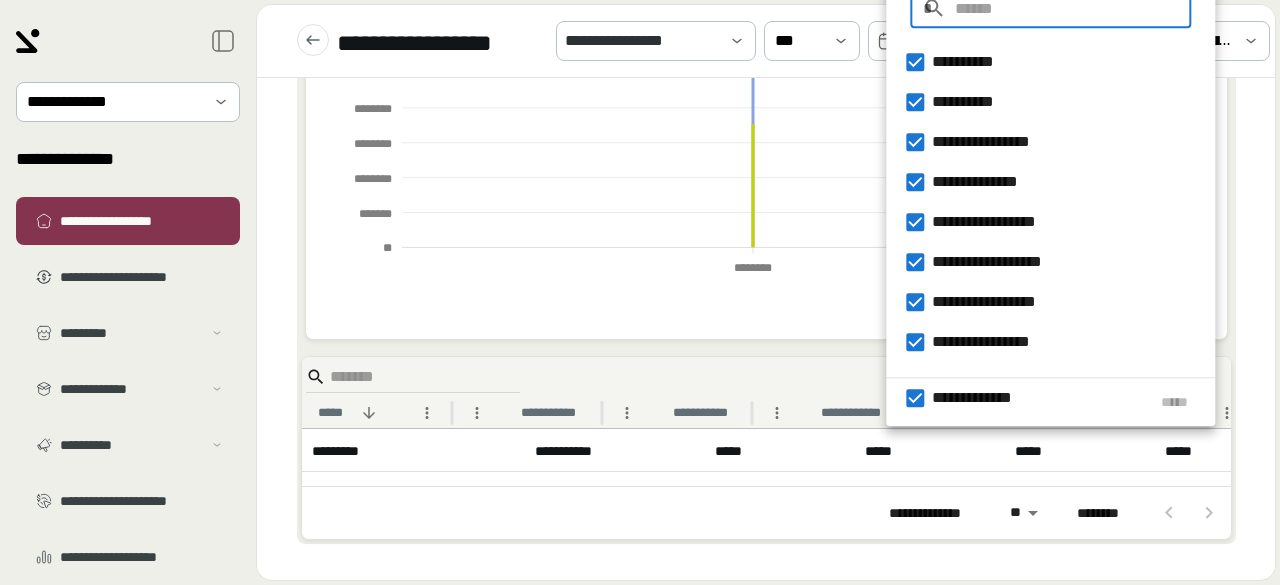 click on "[FIRST] [LAST] [CITY] [PHONE]" at bounding box center (766, 448) 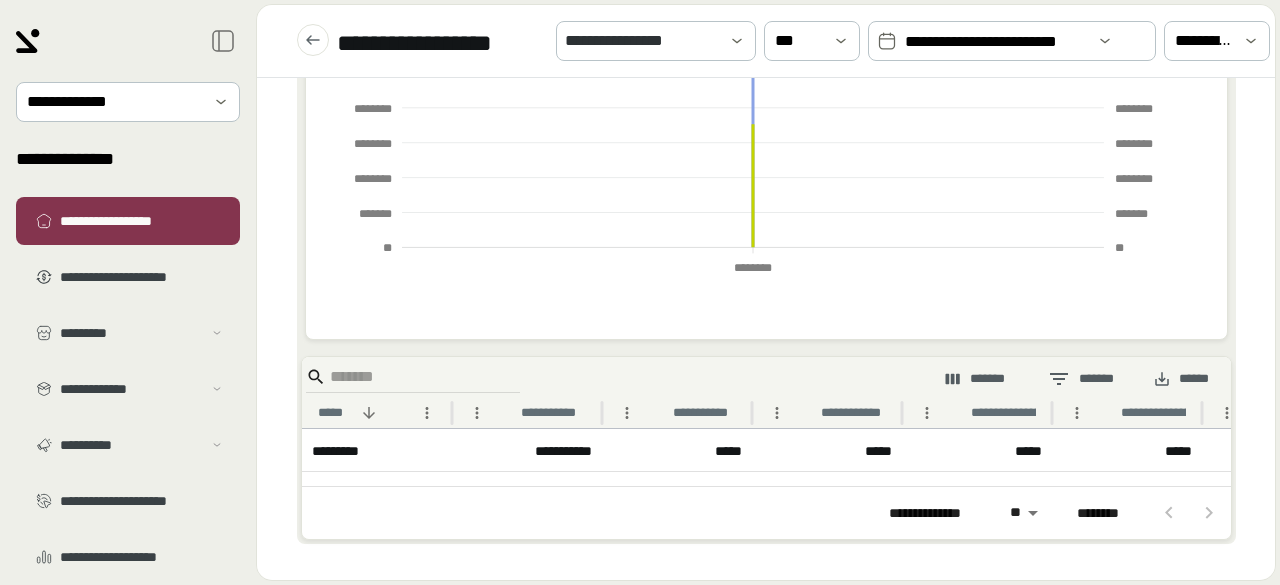 click on "[FIRST] [LAST]" at bounding box center [1081, 379] 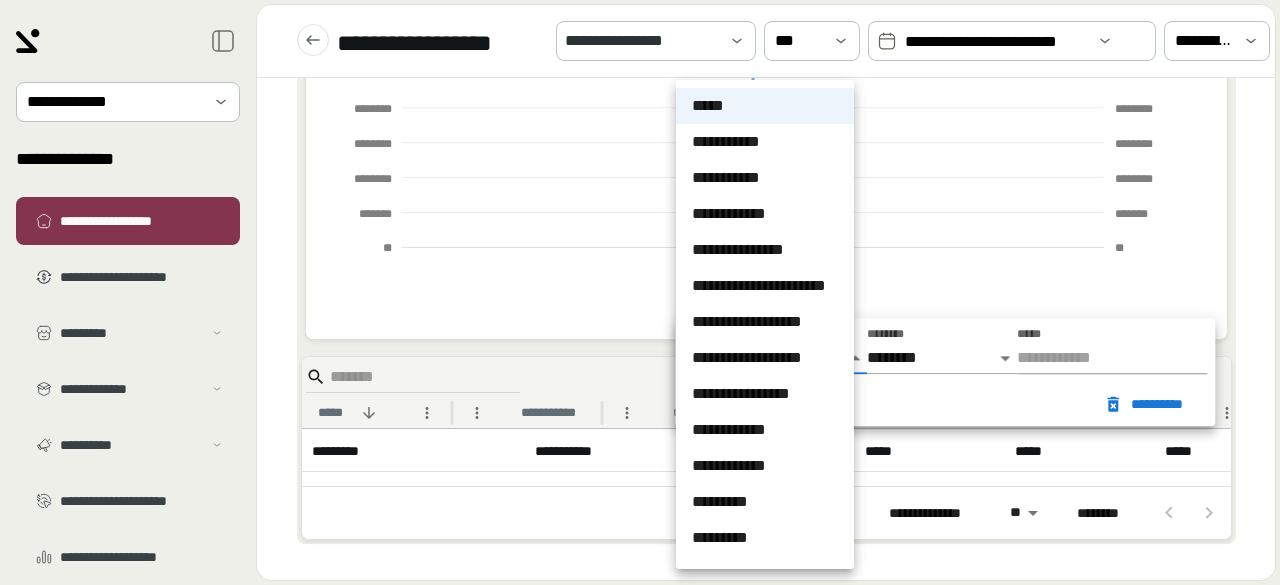 click on "[ADDRESS]" at bounding box center (640, 292) 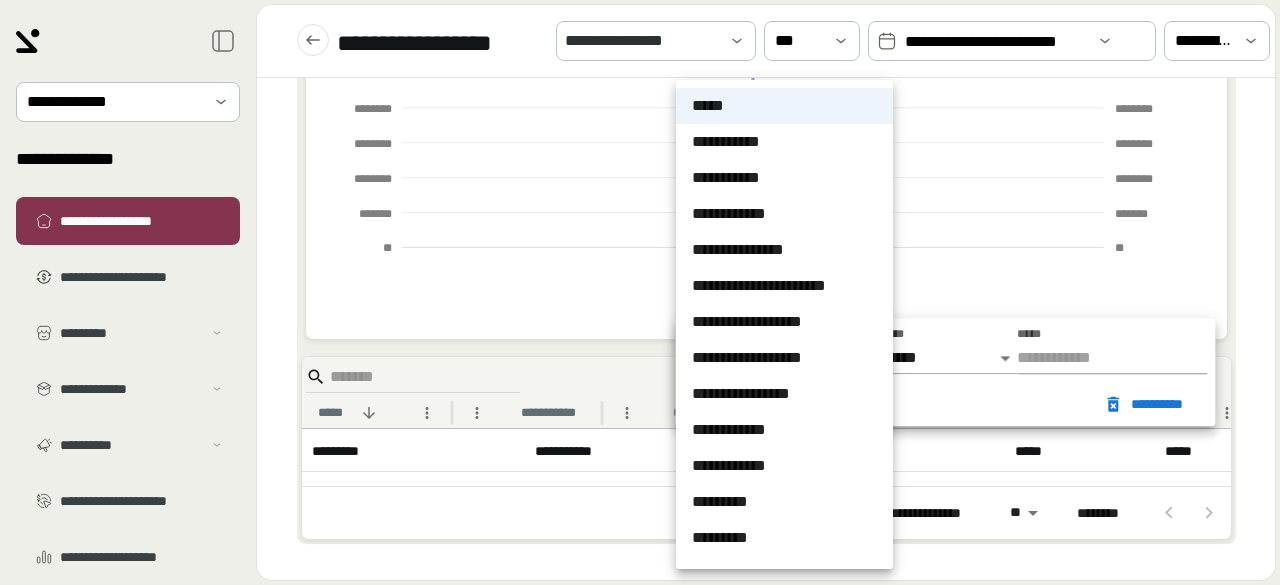 click at bounding box center [640, 292] 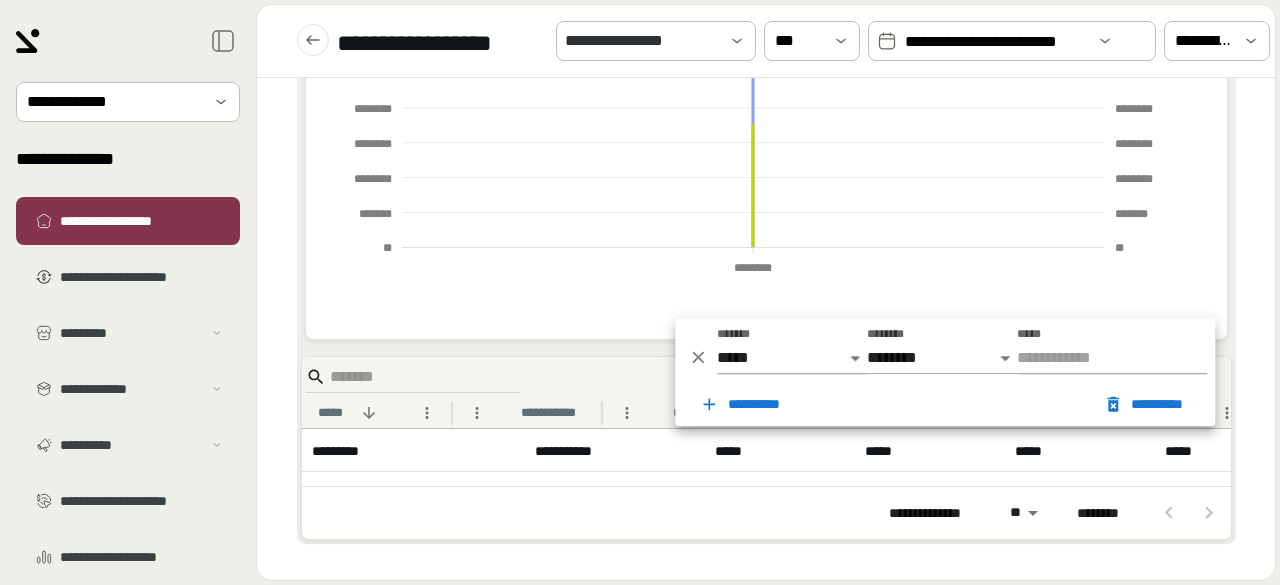 click on "[ADDRESS] [PHONE]" at bounding box center [766, 329] 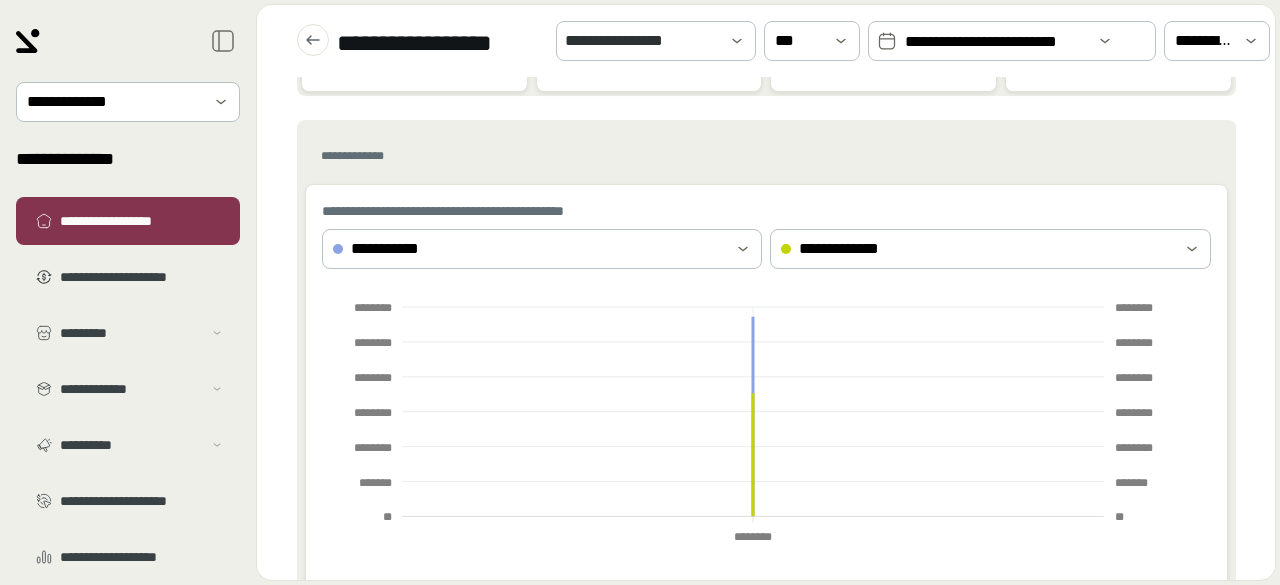 scroll, scrollTop: 0, scrollLeft: 0, axis: both 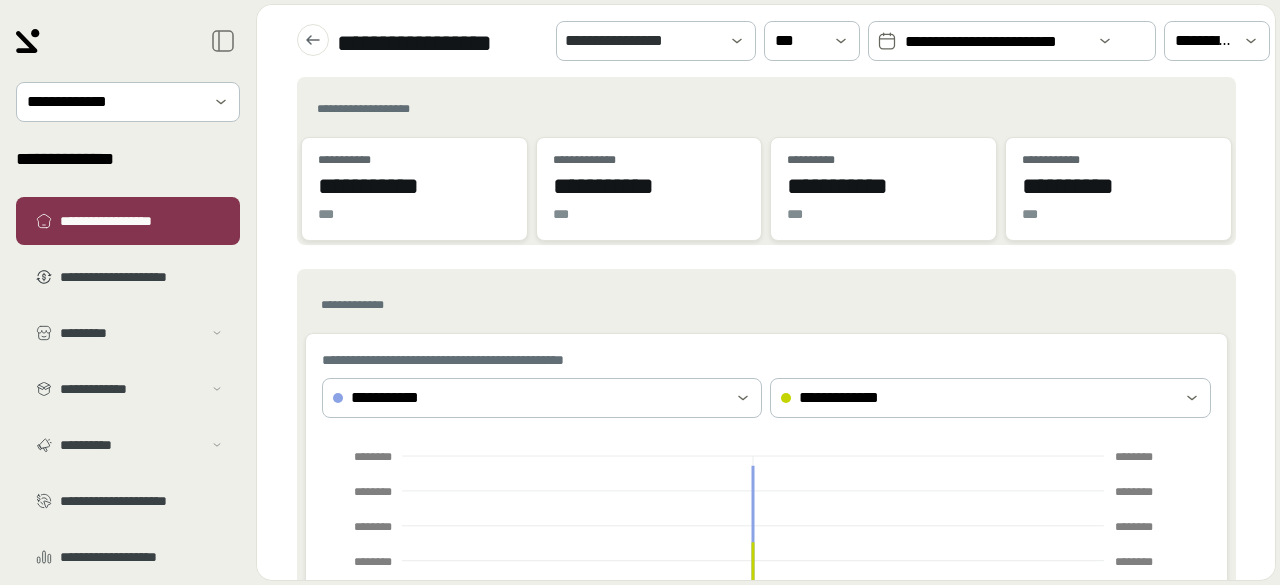 drag, startPoint x: 420, startPoint y: 33, endPoint x: 382, endPoint y: 39, distance: 38.470768 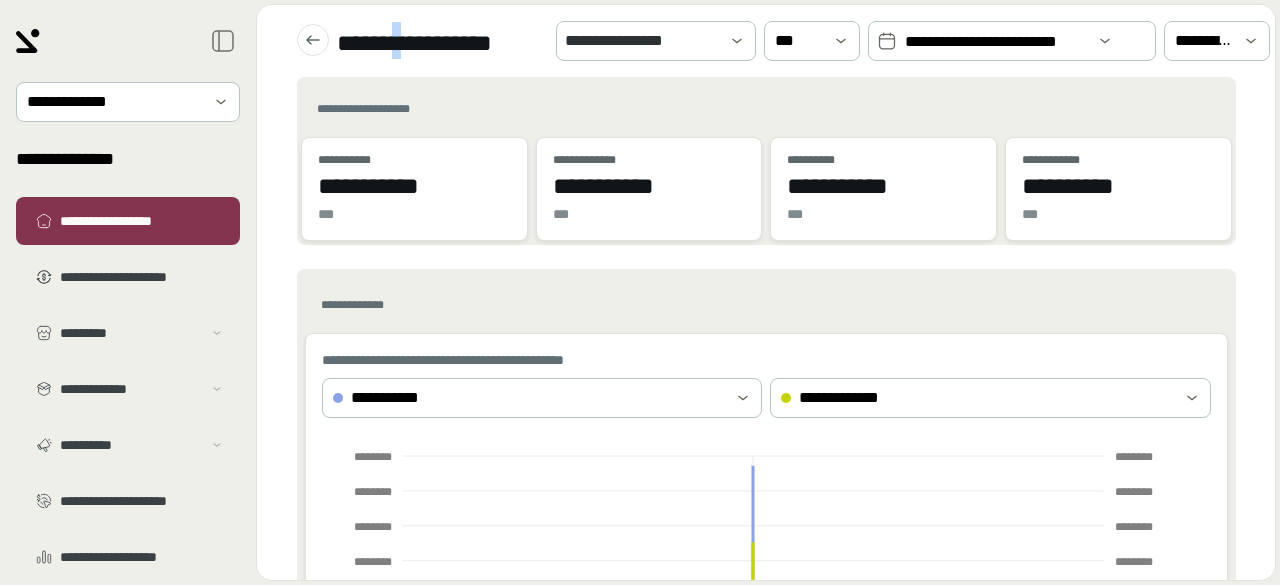 click 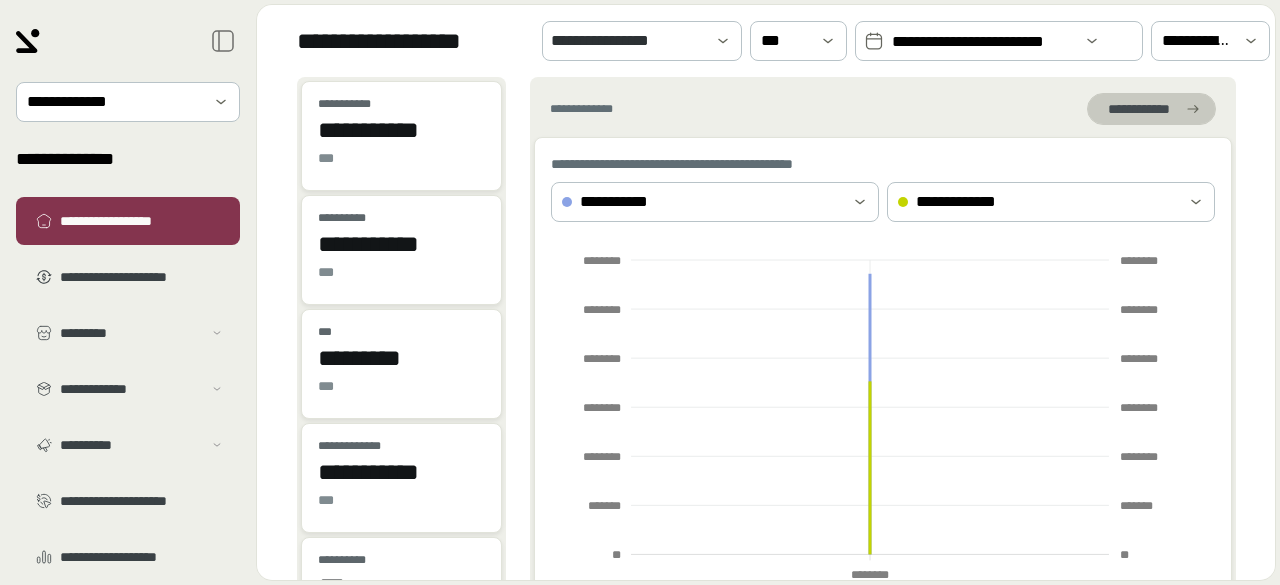 click at bounding box center (1151, 109) 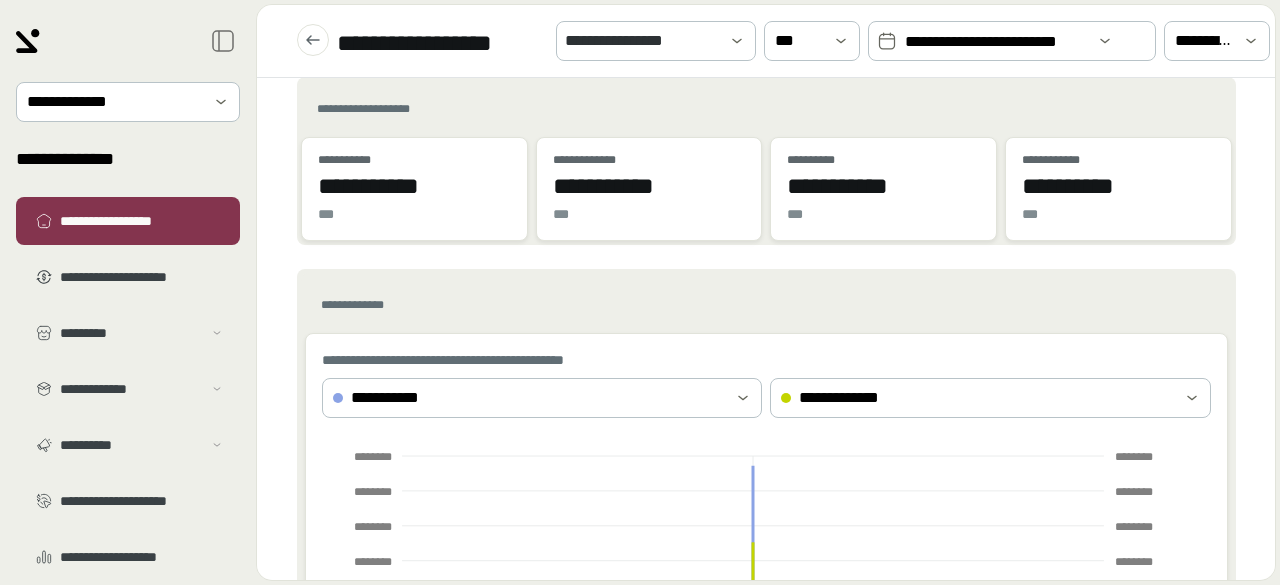 scroll, scrollTop: 418, scrollLeft: 0, axis: vertical 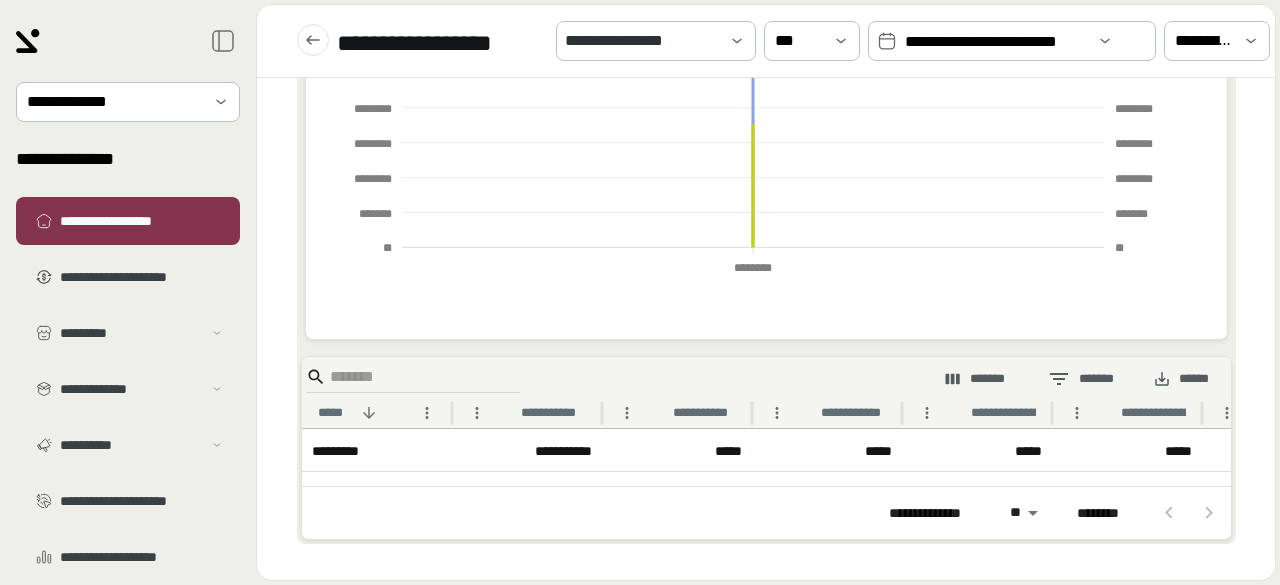 click on "*********" at bounding box center [342, 450] 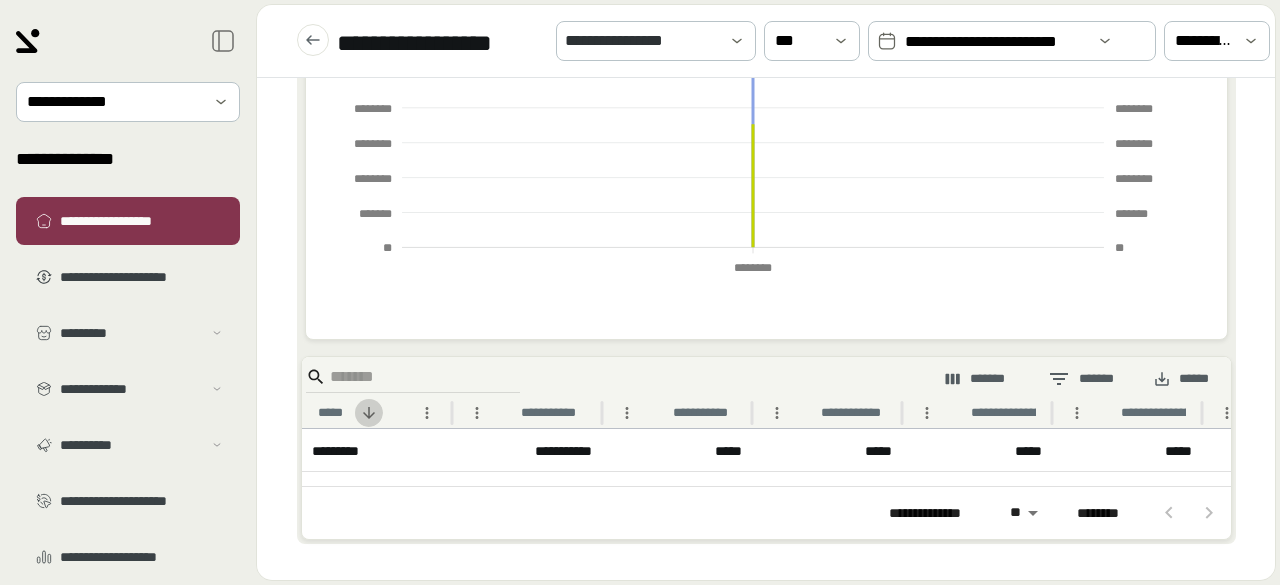 click 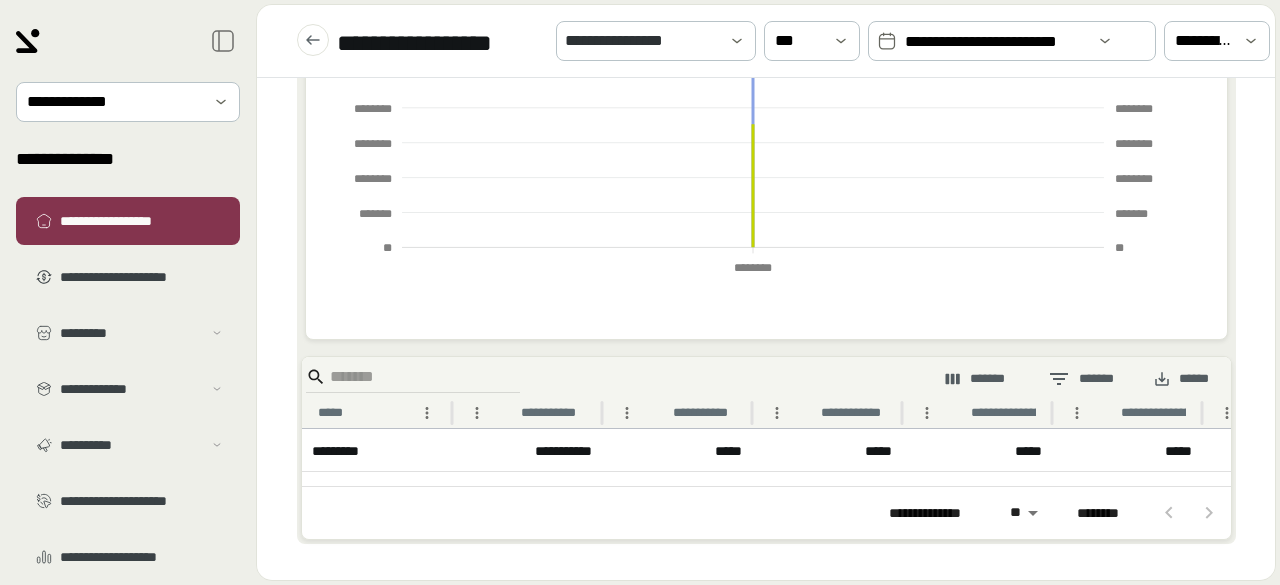 click on "******" at bounding box center (1181, 379) 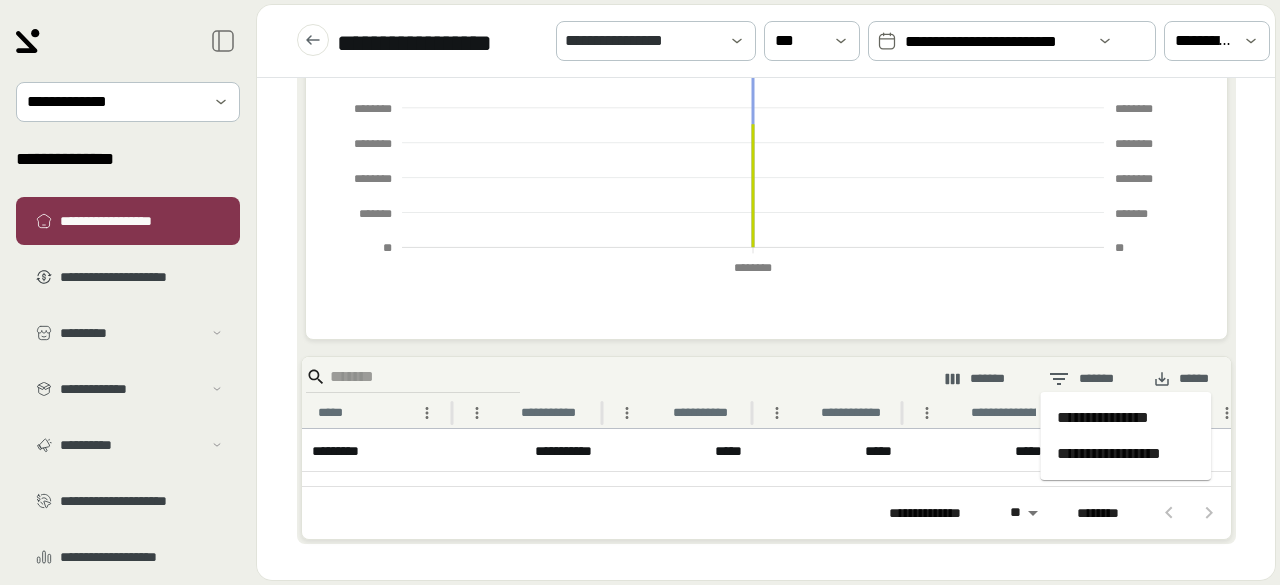 click on "**********" at bounding box center [1126, 454] 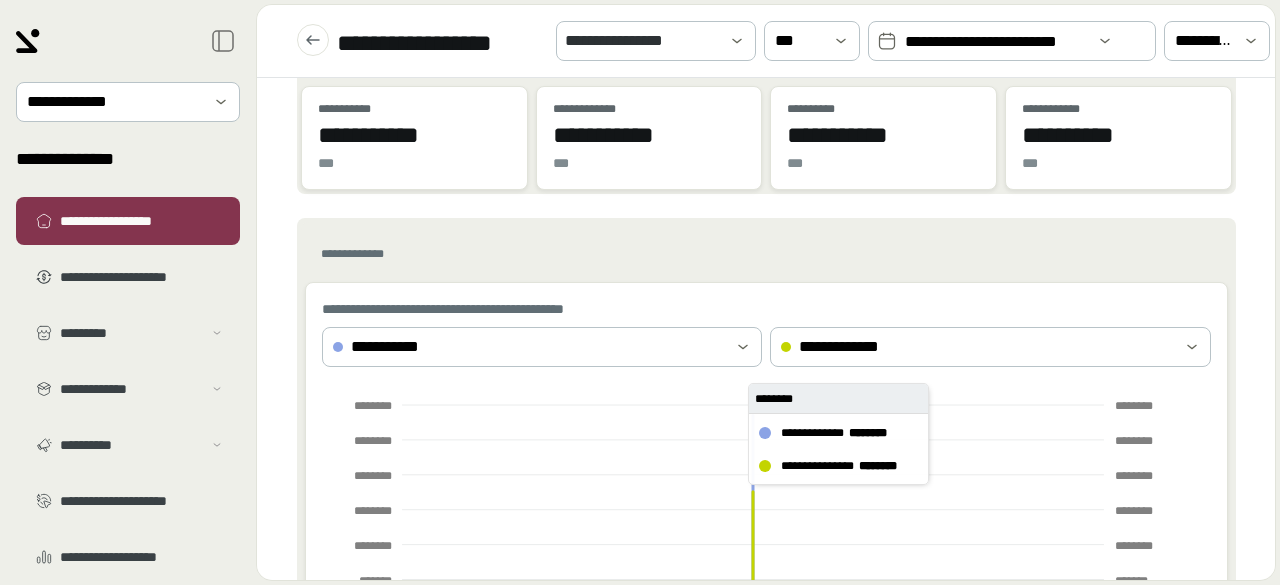 scroll, scrollTop: 0, scrollLeft: 0, axis: both 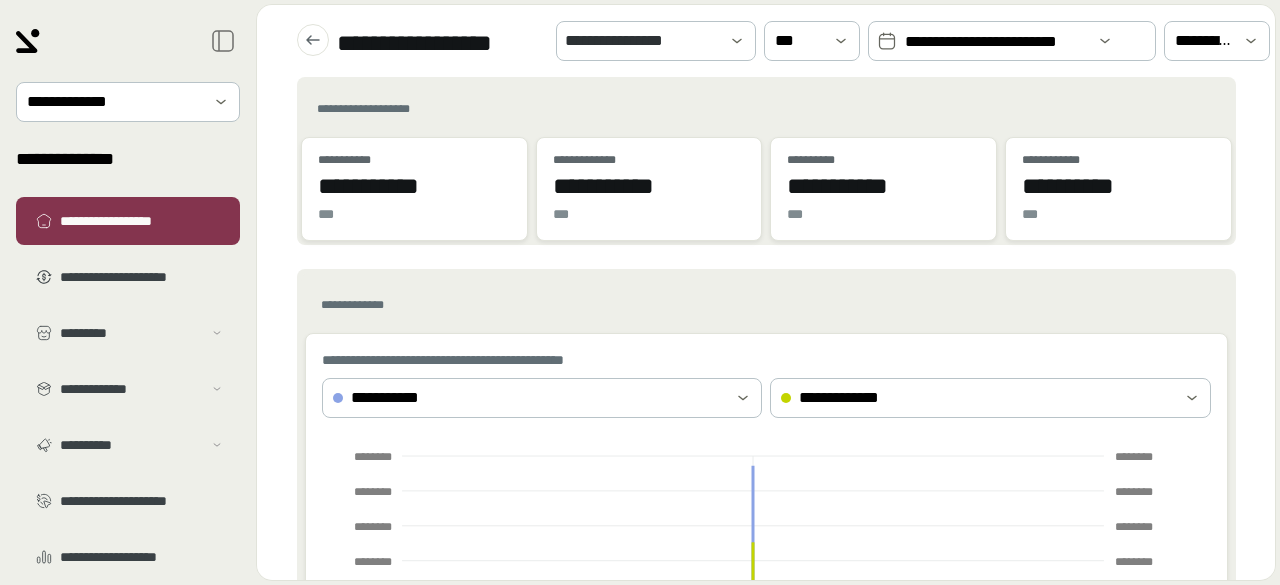 click on "**********" at bounding box center [996, 42] 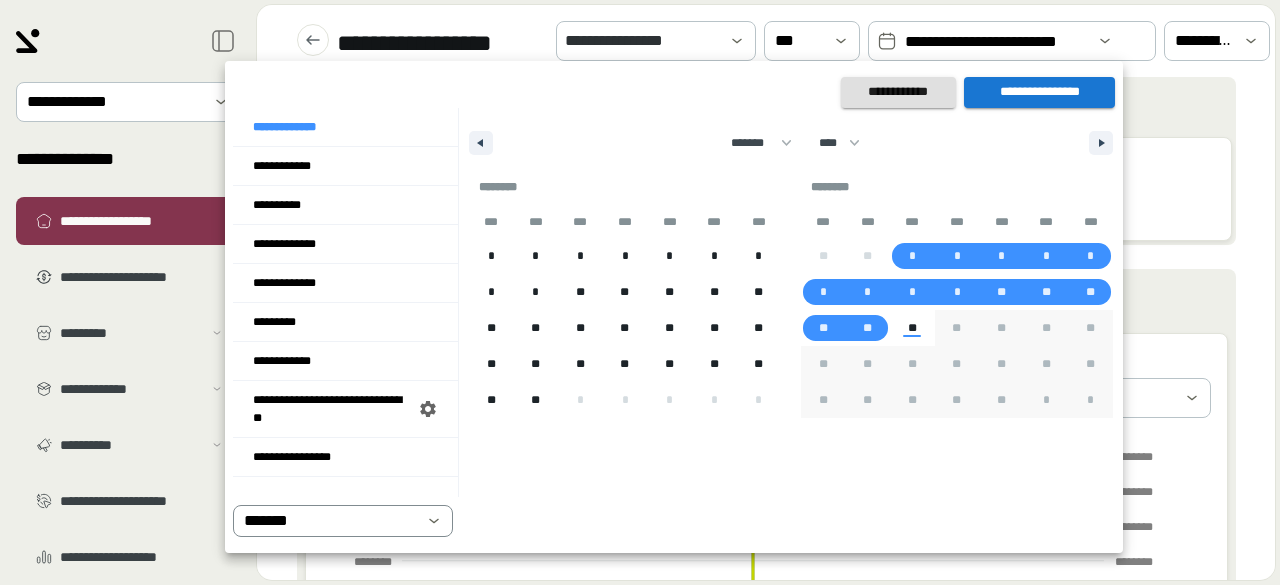 click on "*******" at bounding box center (329, 521) 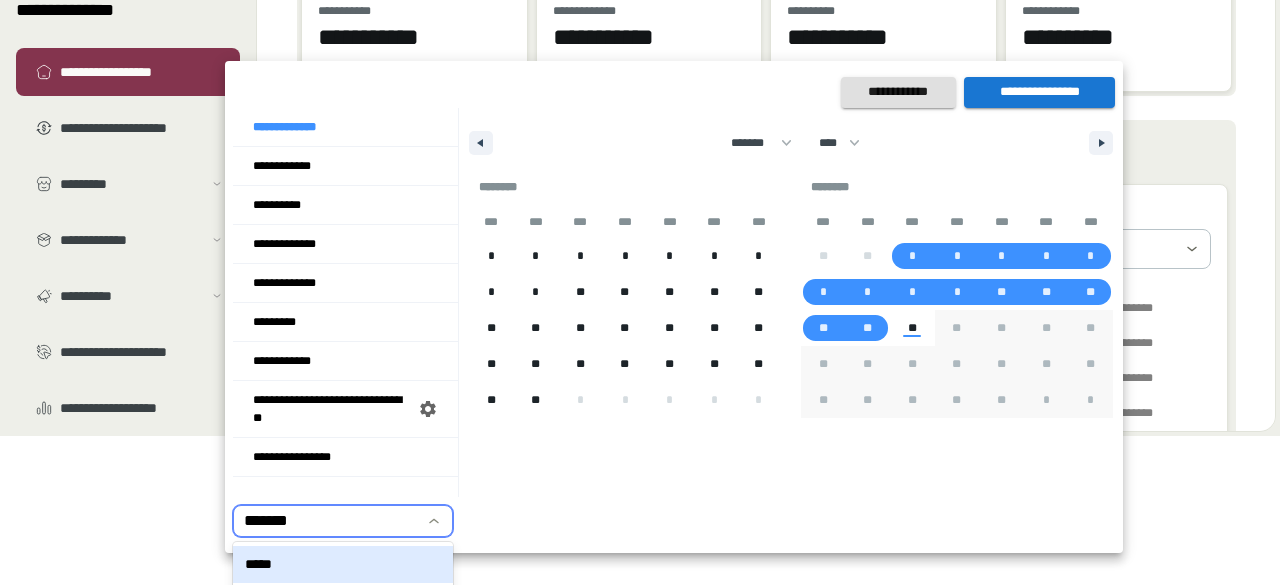 drag, startPoint x: 350, startPoint y: 558, endPoint x: 502, endPoint y: 457, distance: 182.49658 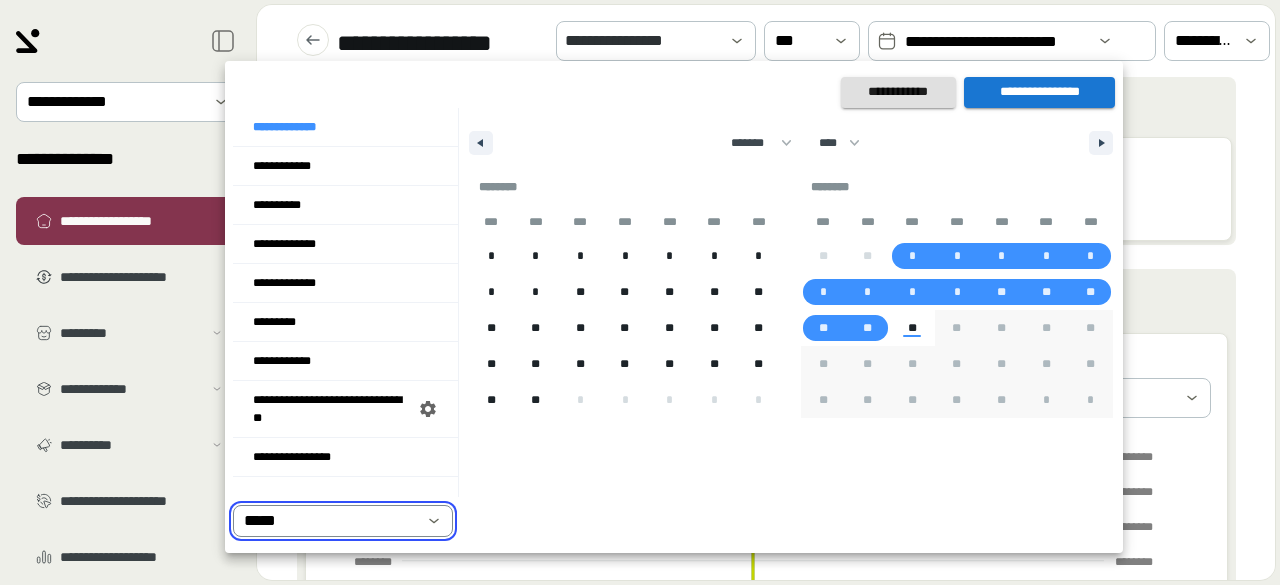 click on "**********" at bounding box center [1039, 92] 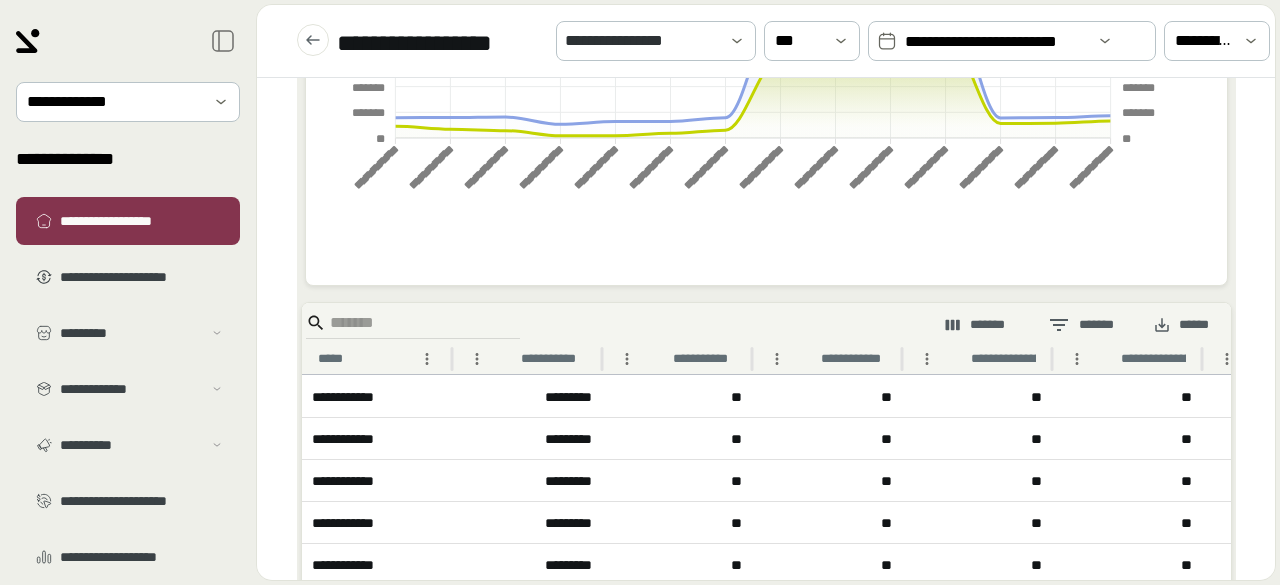 scroll, scrollTop: 596, scrollLeft: 0, axis: vertical 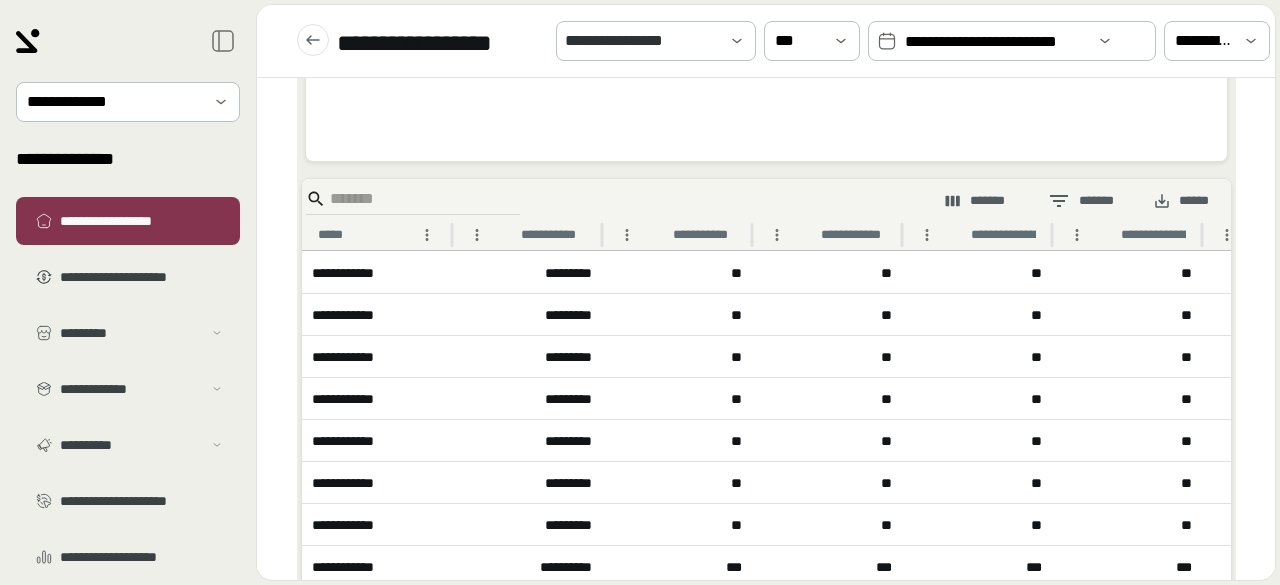 click on "******" at bounding box center [1181, 201] 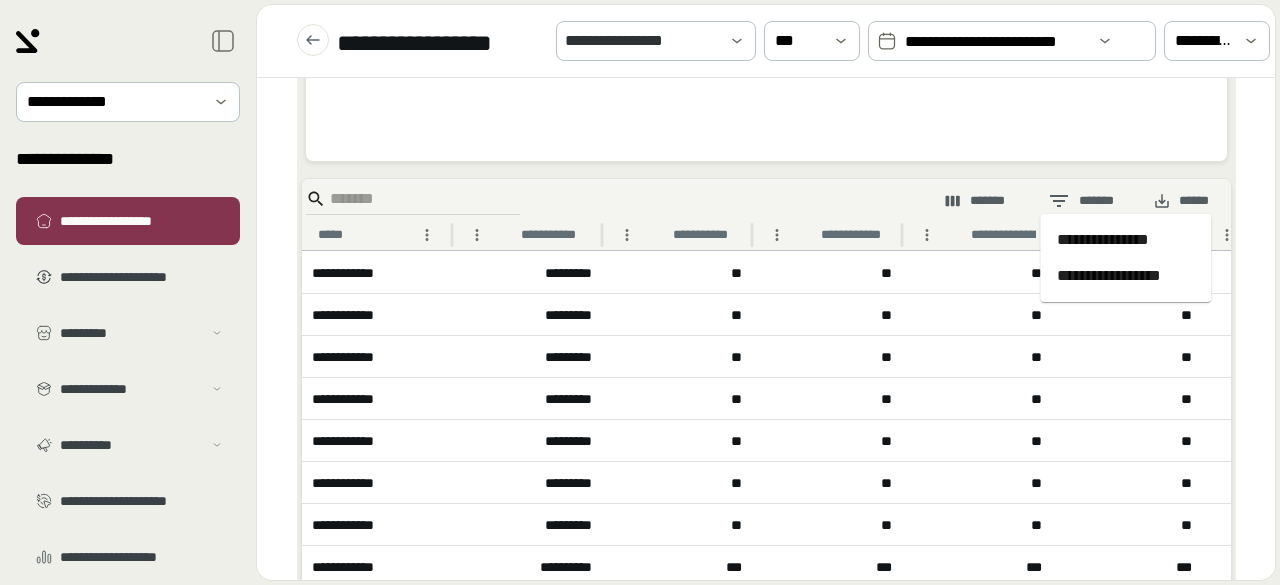 click on "**********" at bounding box center [1126, 240] 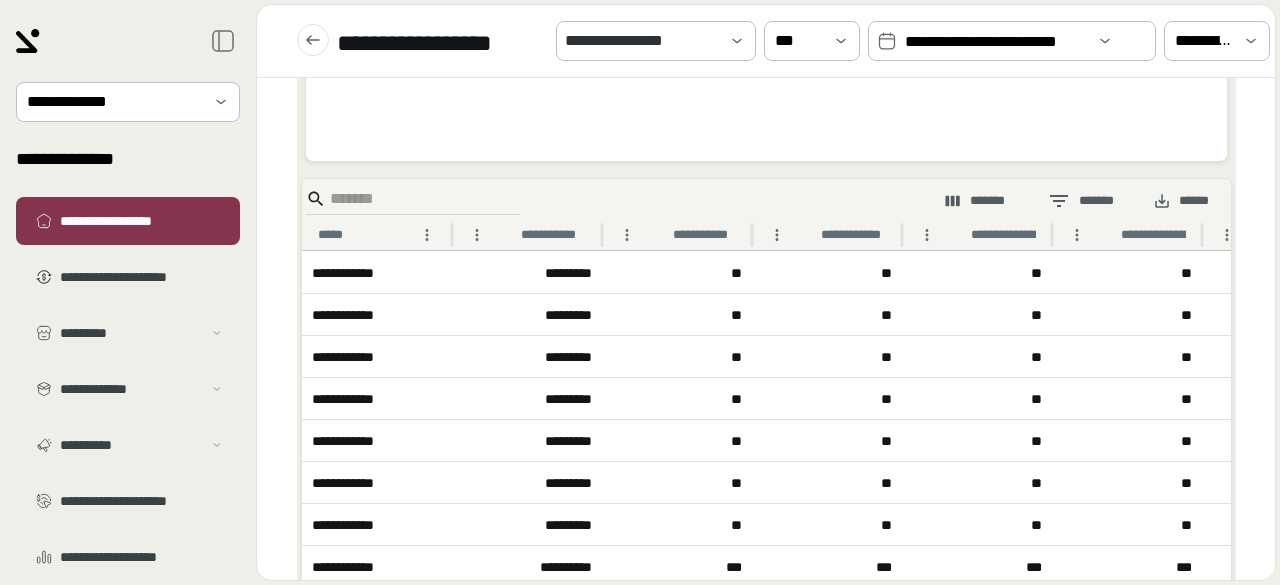 click on "[FIRST] [LAST] [CITY]" at bounding box center (766, 199) 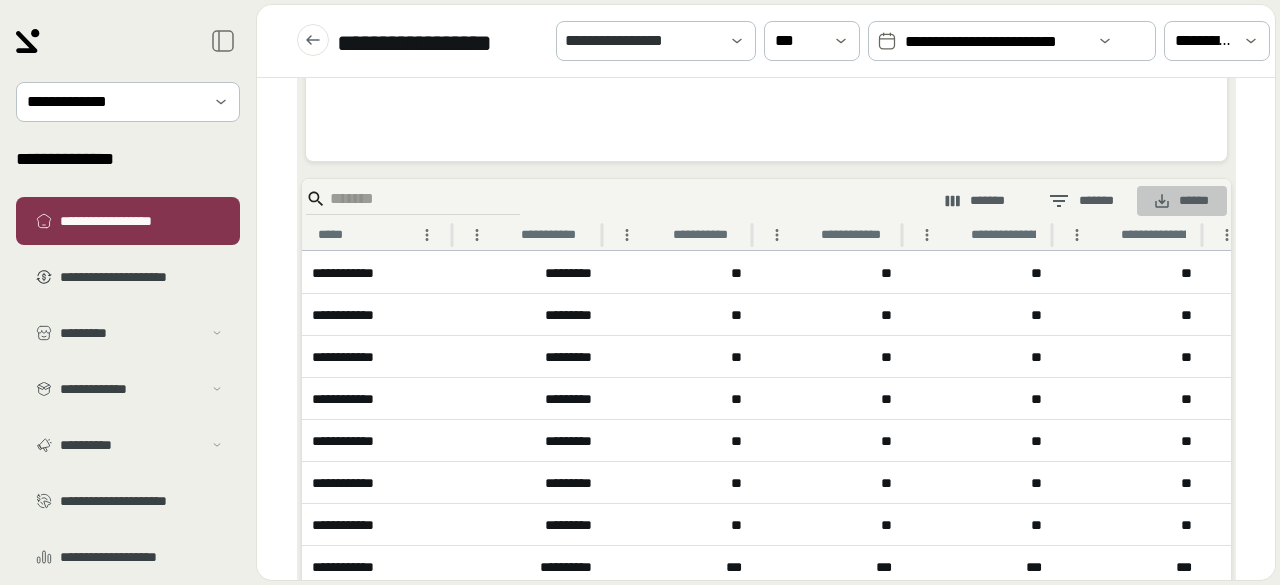 click on "******" at bounding box center (1181, 201) 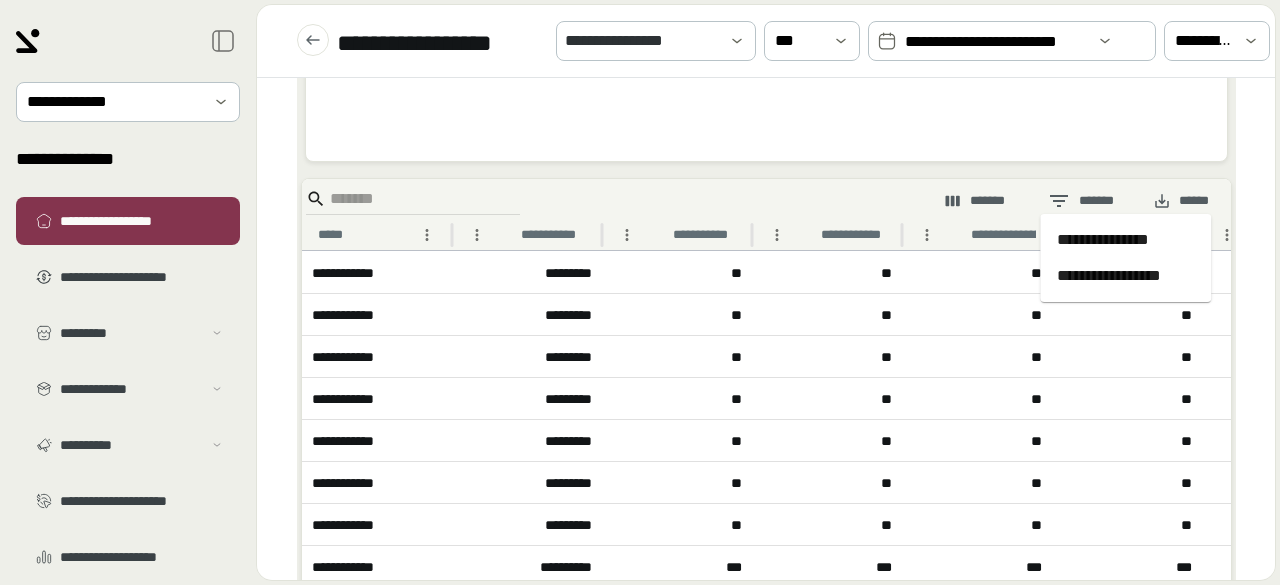 click on "**********" at bounding box center [1126, 276] 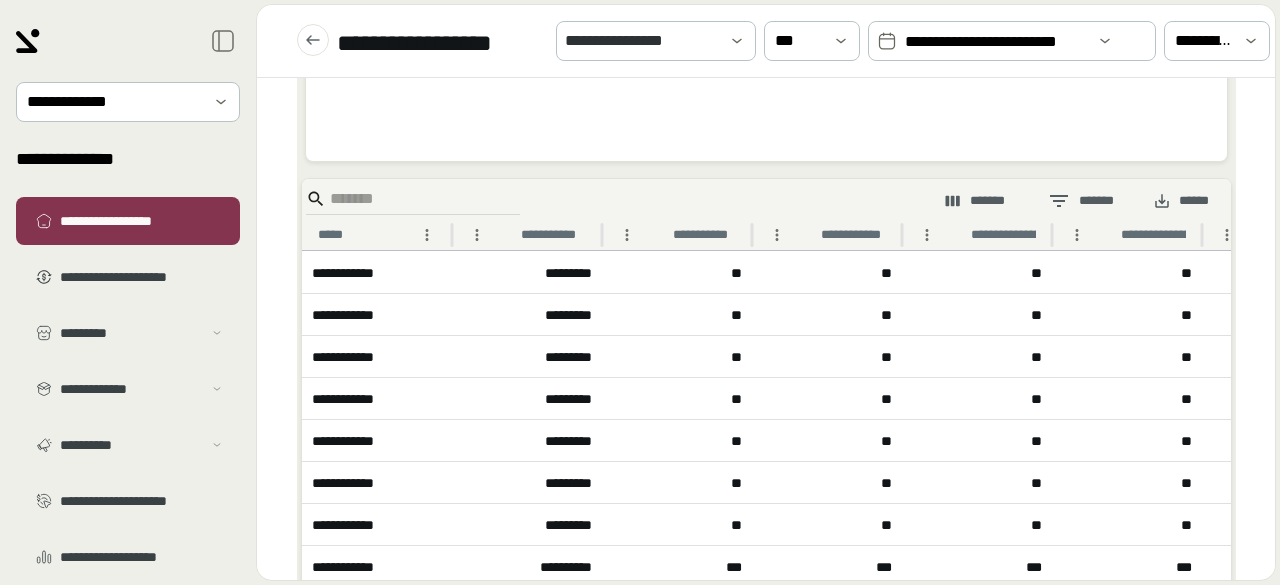 scroll, scrollTop: 796, scrollLeft: 0, axis: vertical 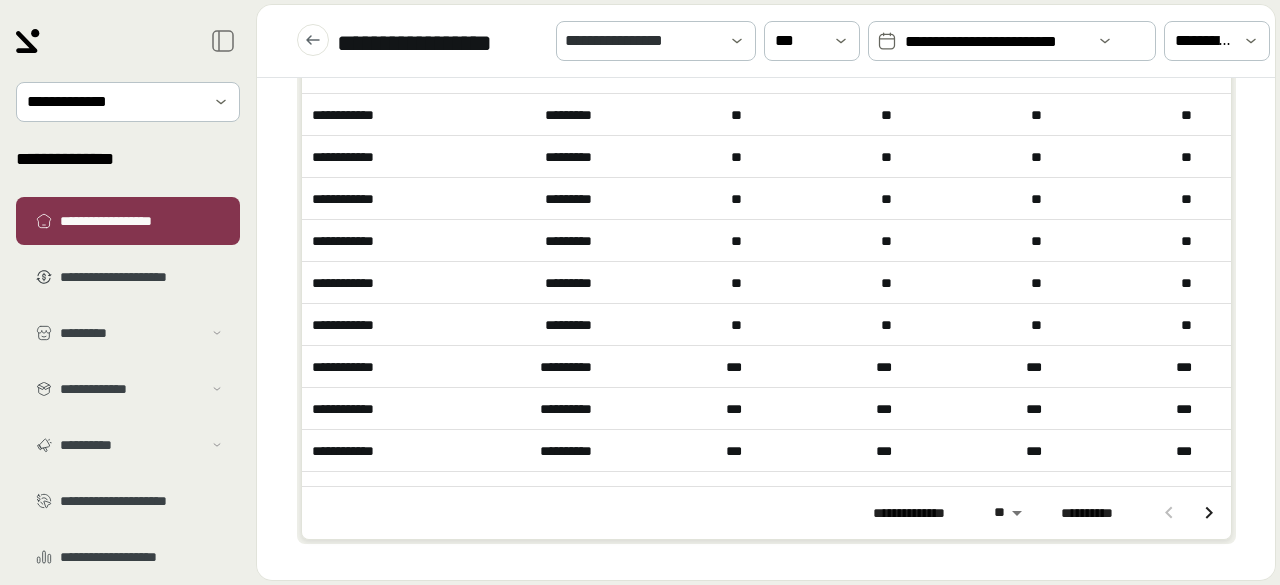 click 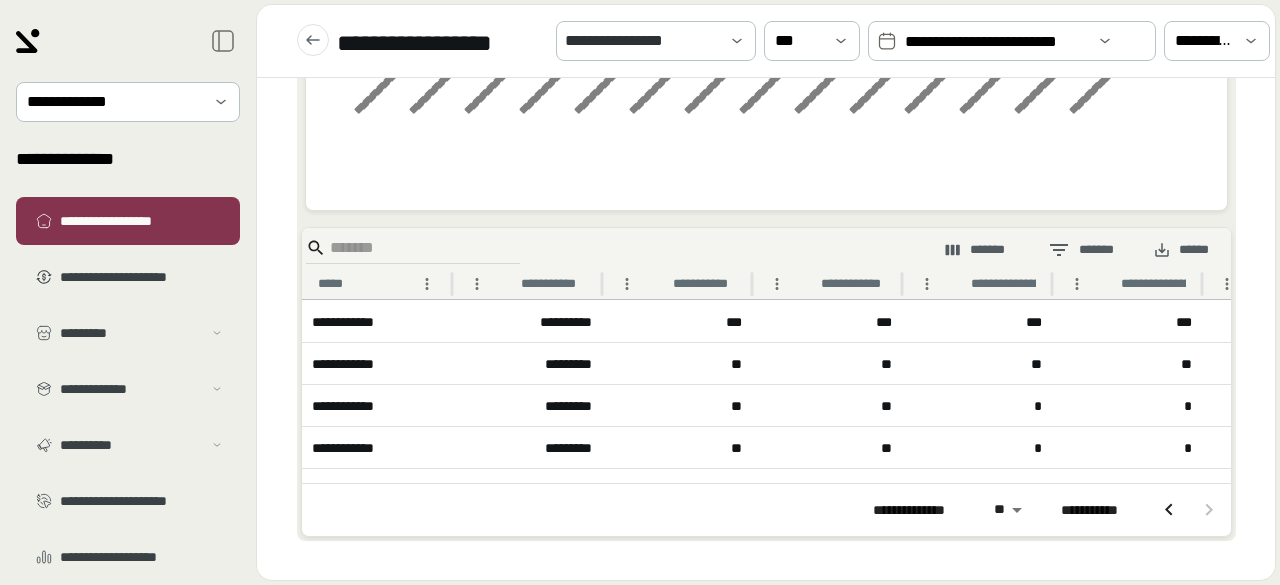 scroll, scrollTop: 544, scrollLeft: 0, axis: vertical 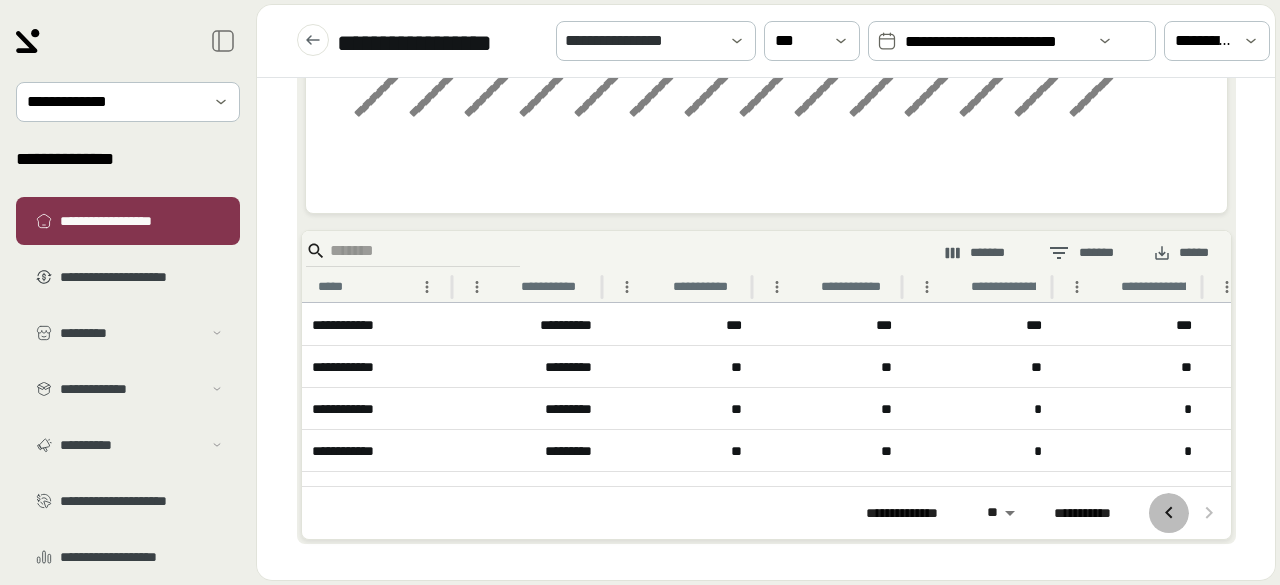 click 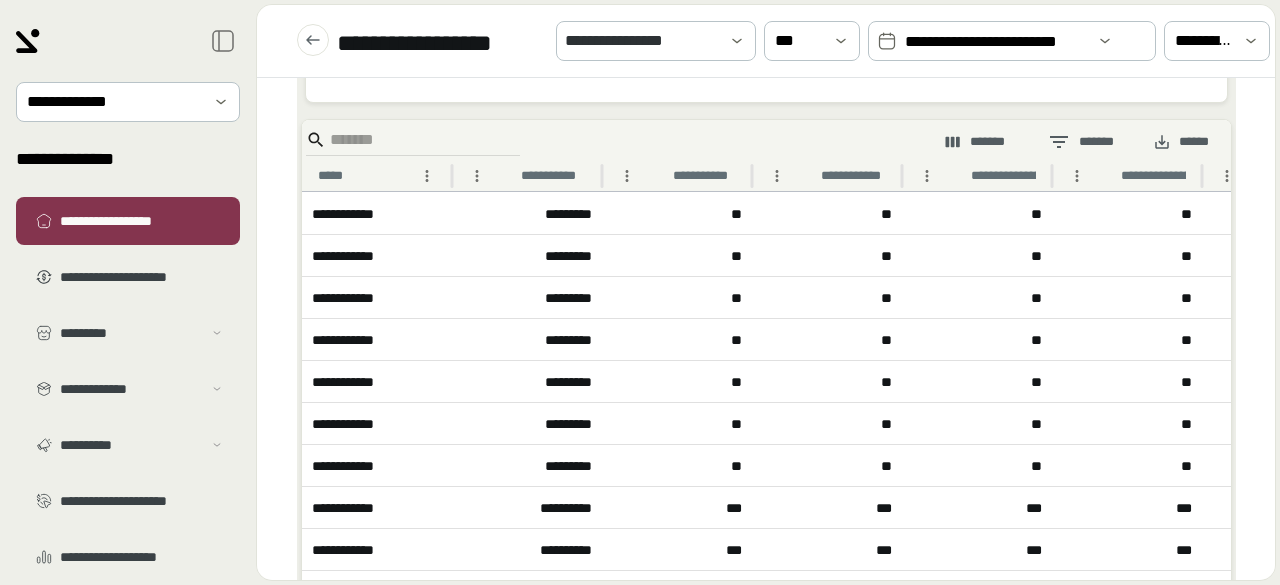 scroll, scrollTop: 744, scrollLeft: 0, axis: vertical 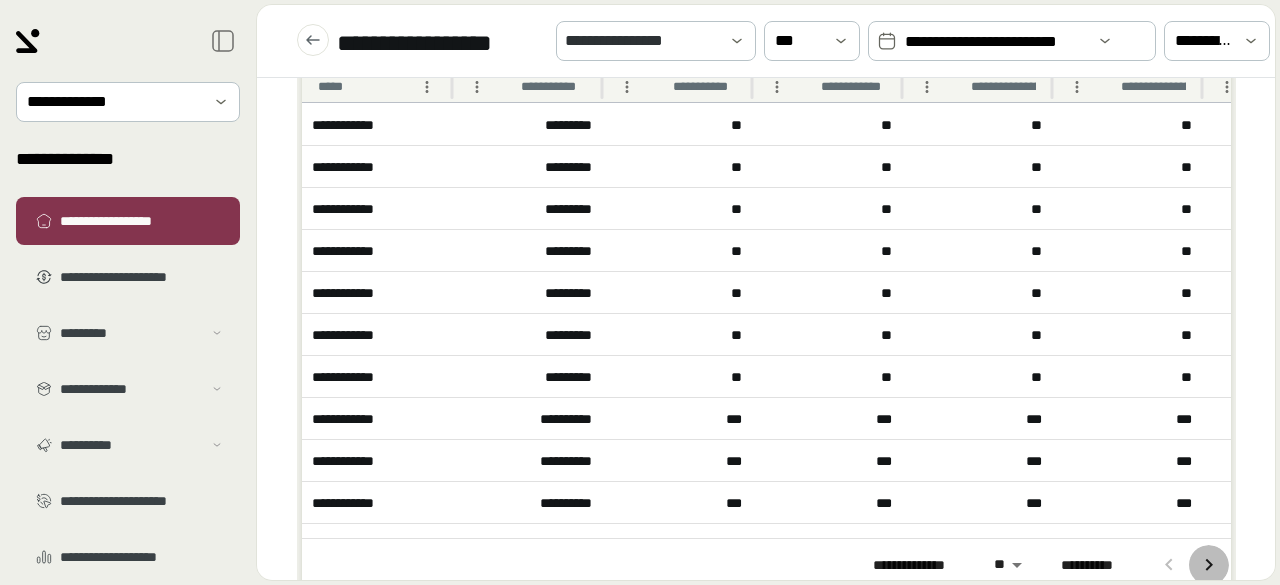 click 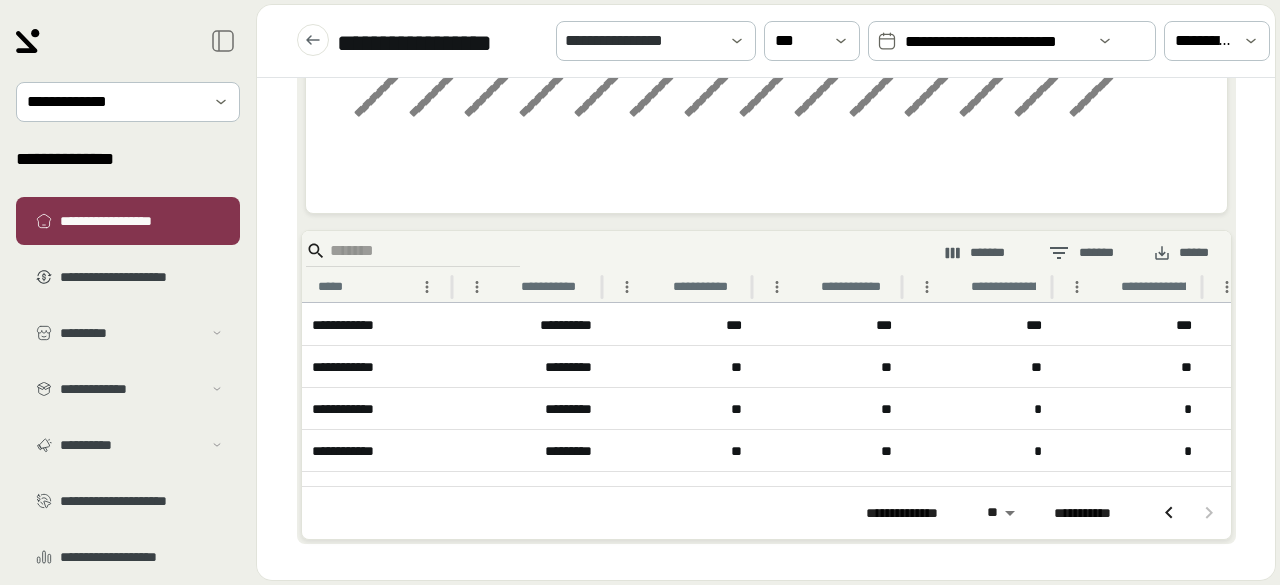 click 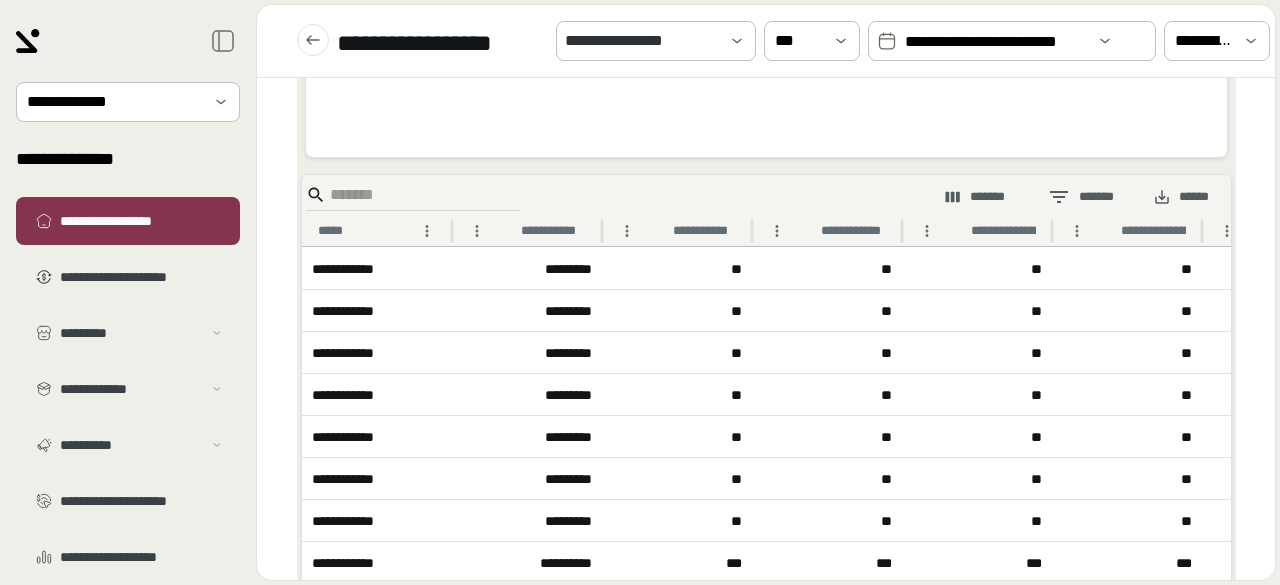 scroll, scrollTop: 744, scrollLeft: 0, axis: vertical 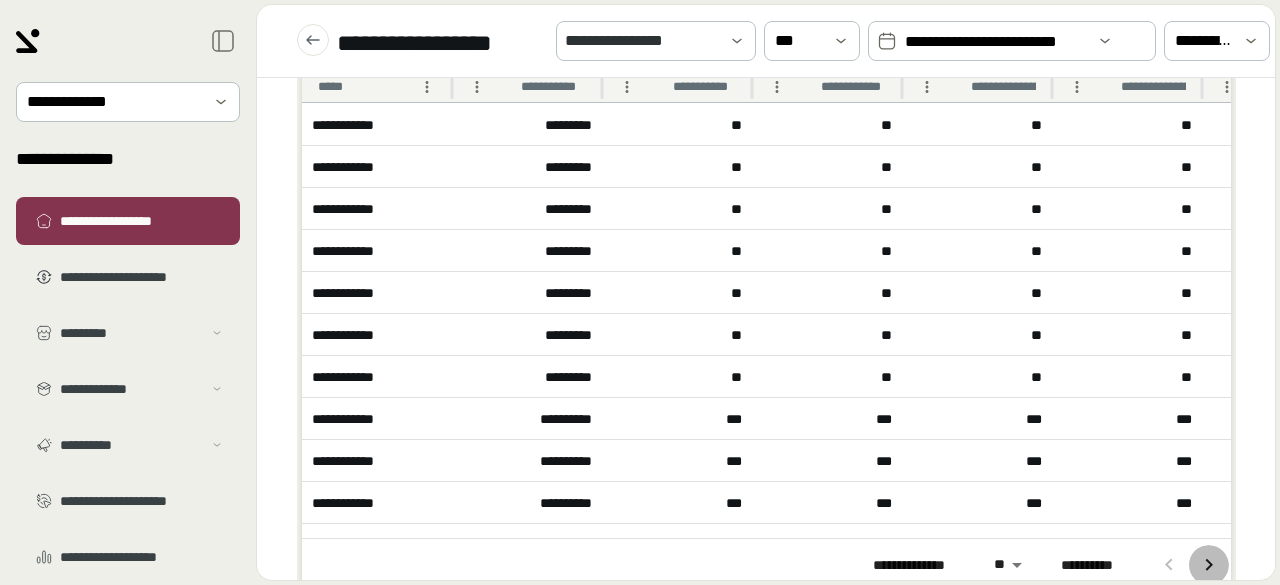 click 